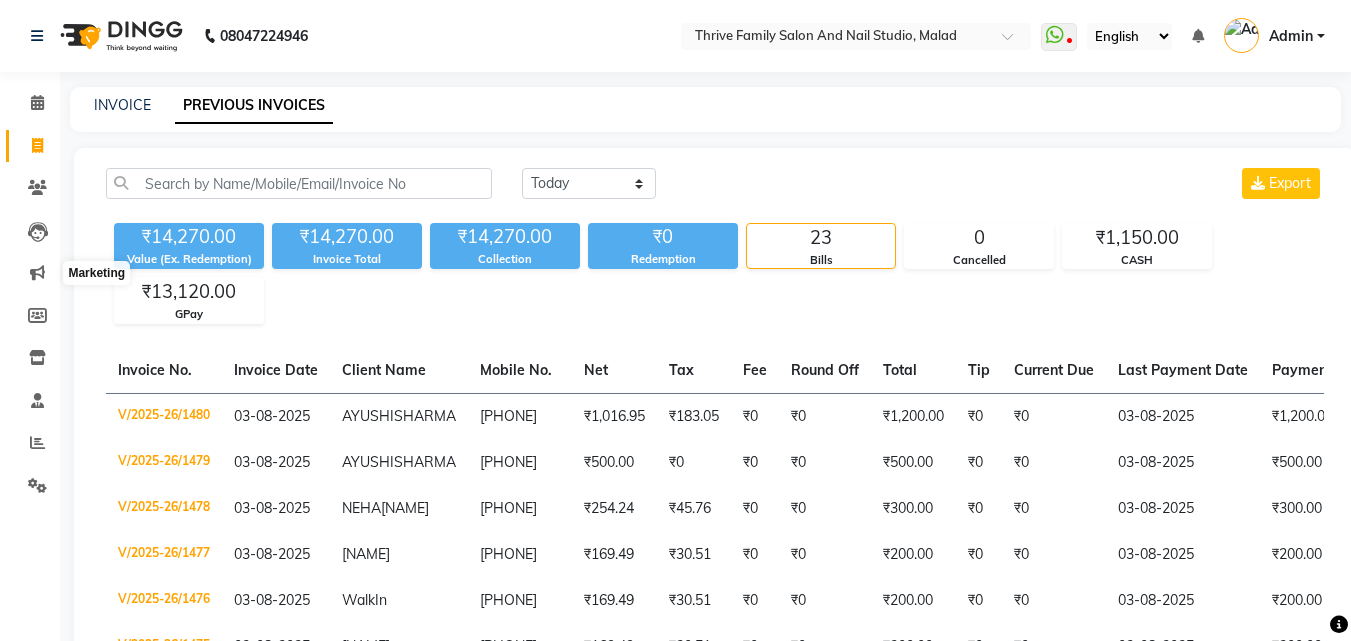 scroll, scrollTop: 0, scrollLeft: 0, axis: both 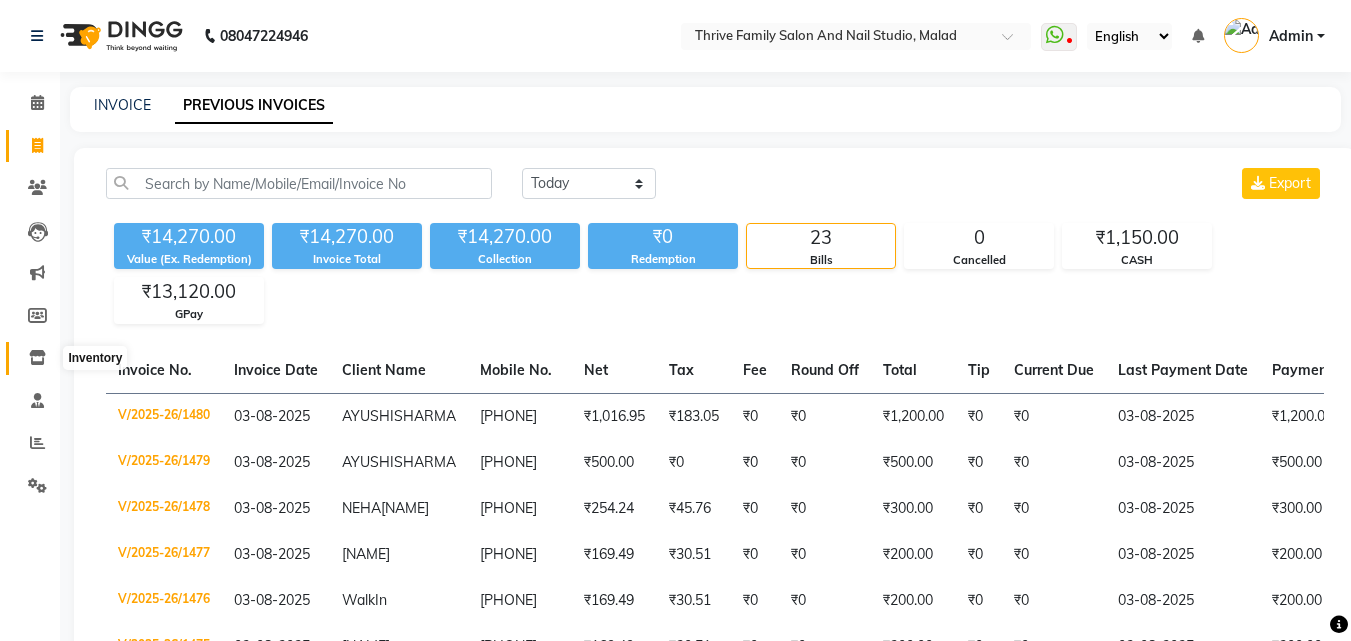 click 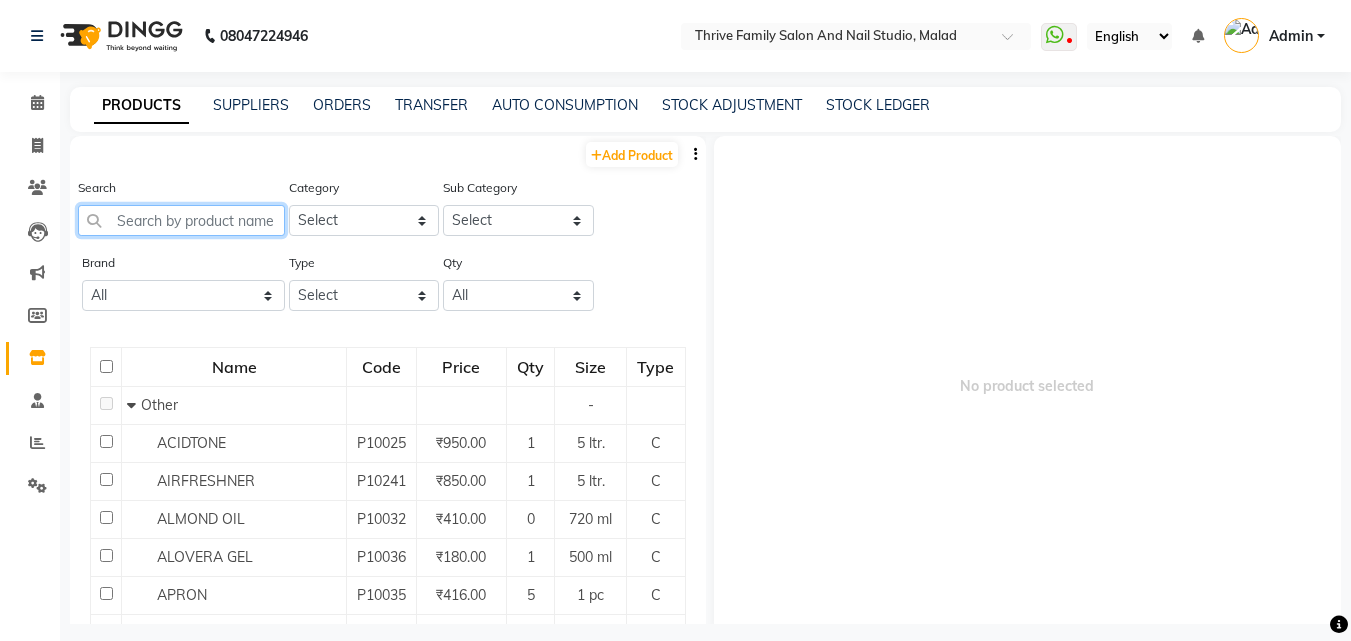 click 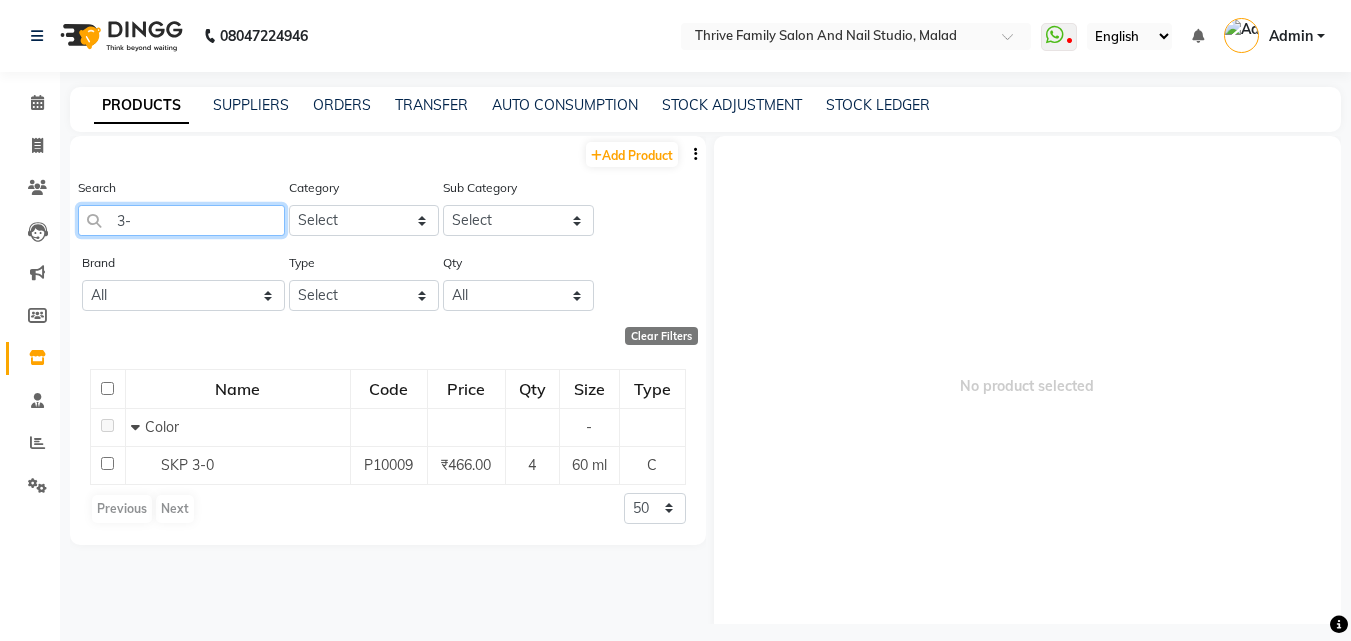 type on "3" 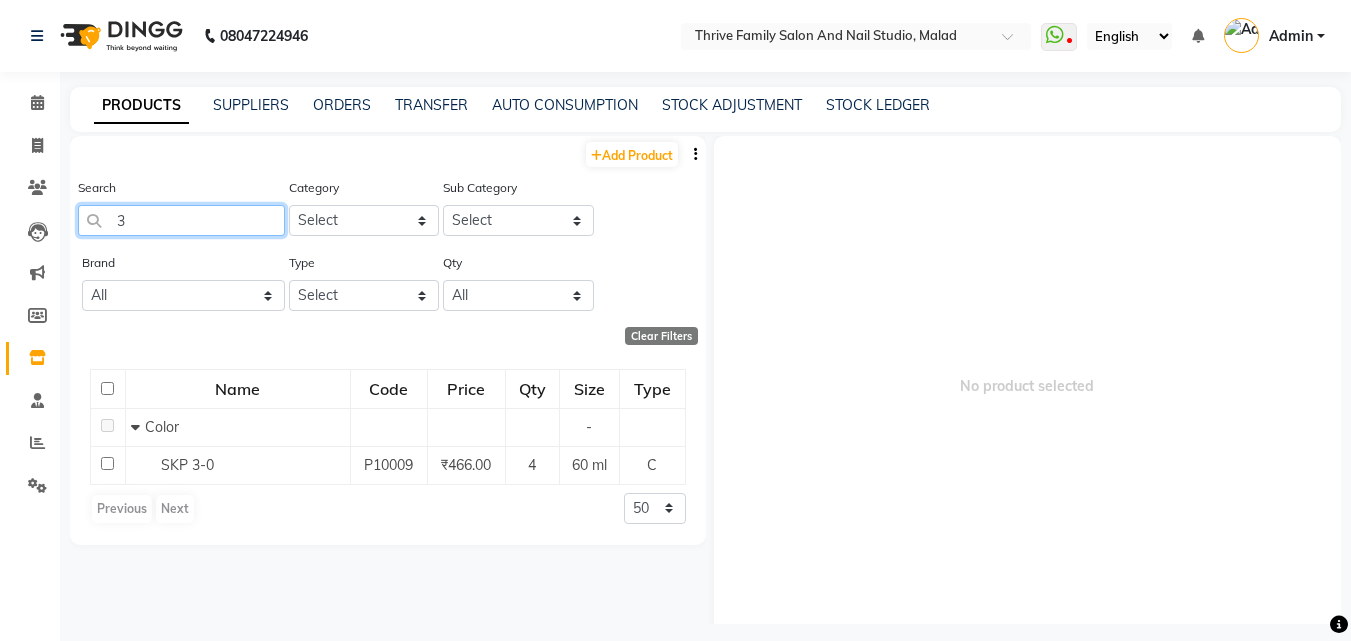 type 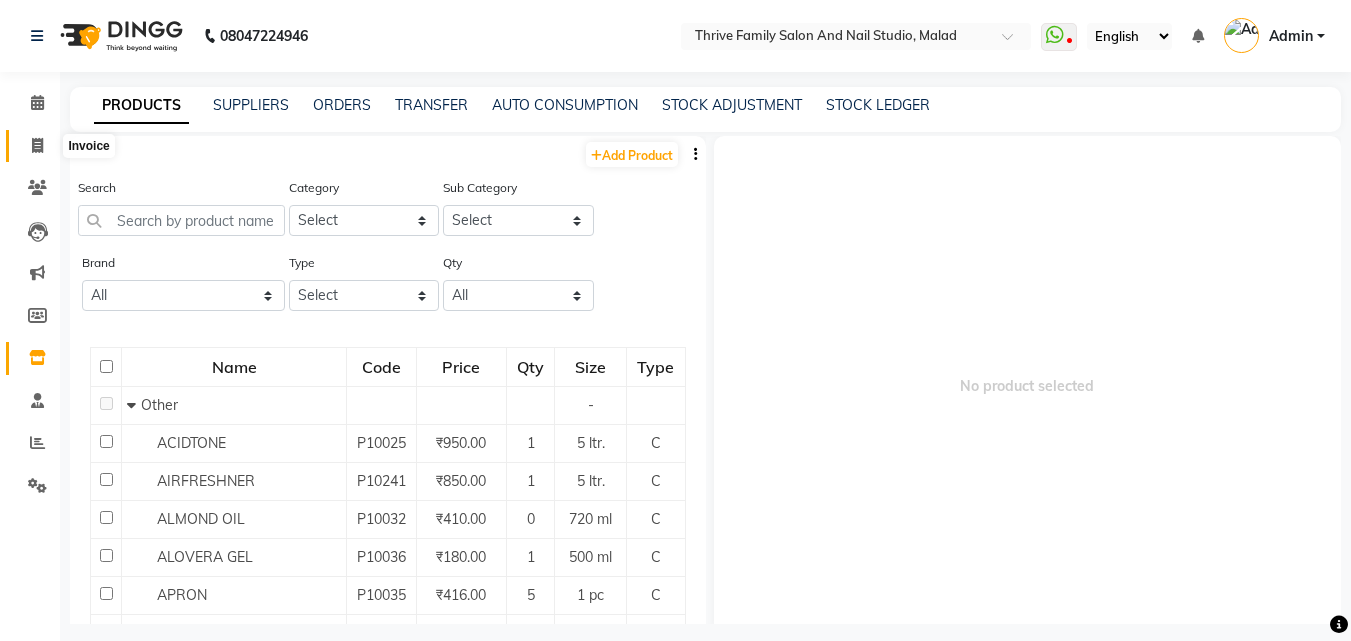 click 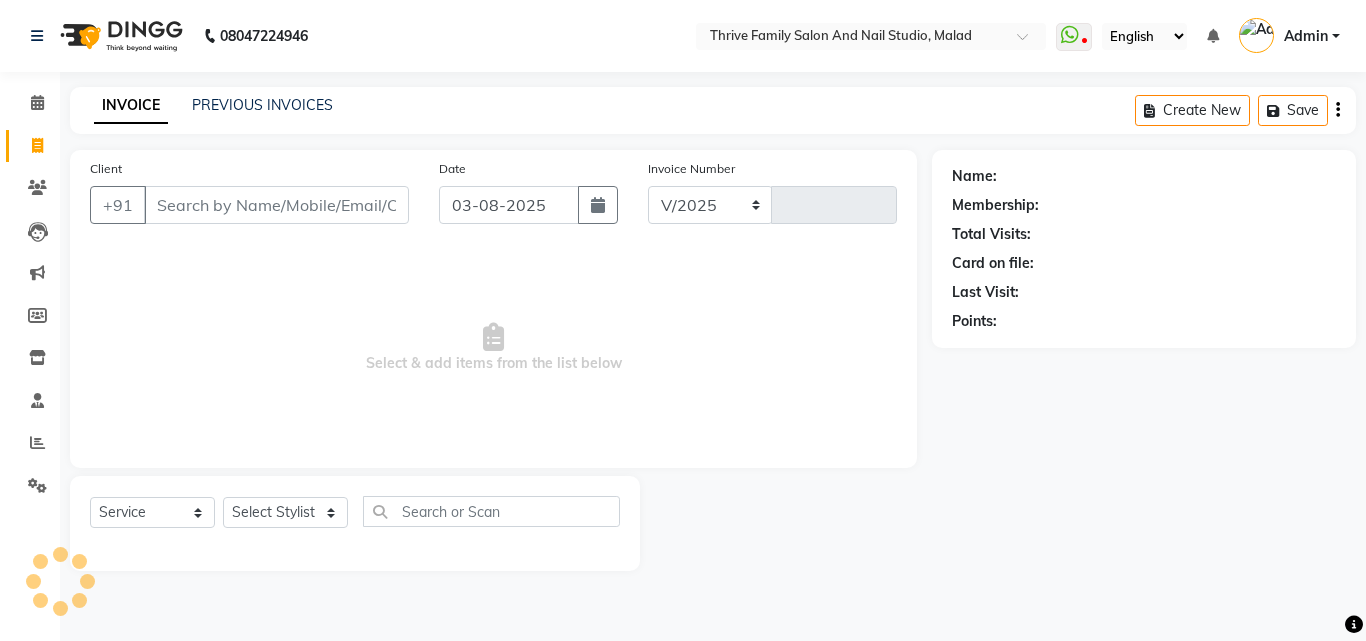select on "5990" 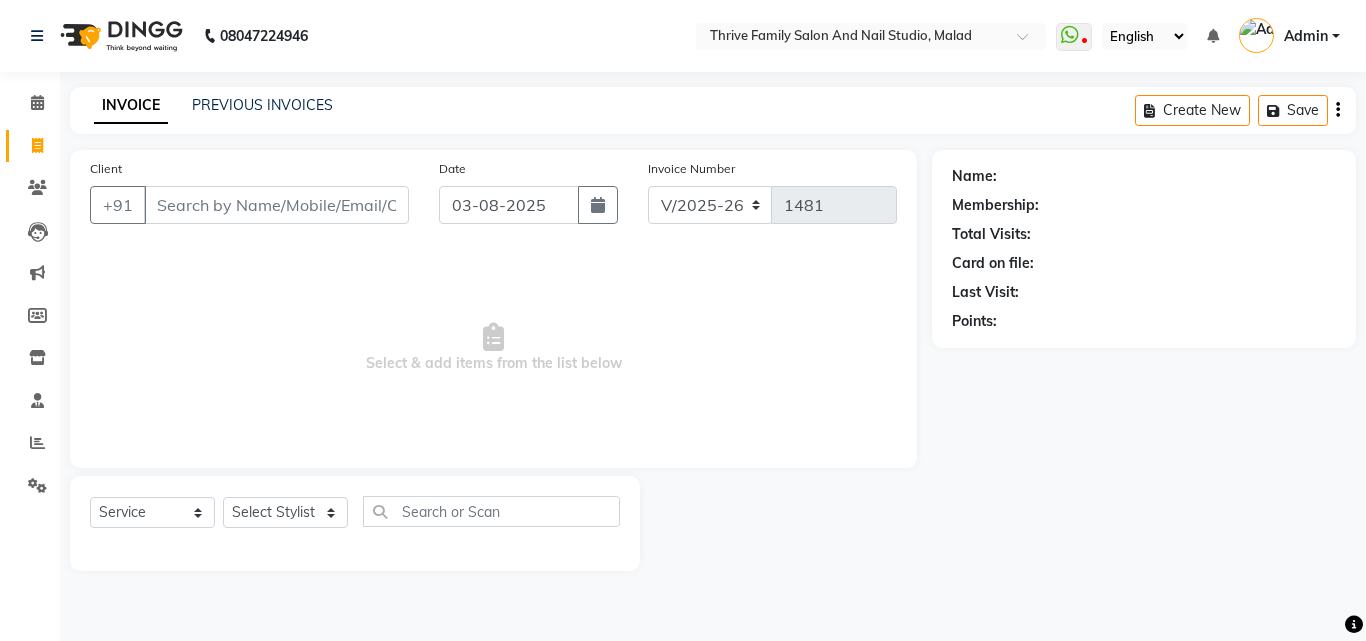 click on "Client" at bounding box center (276, 205) 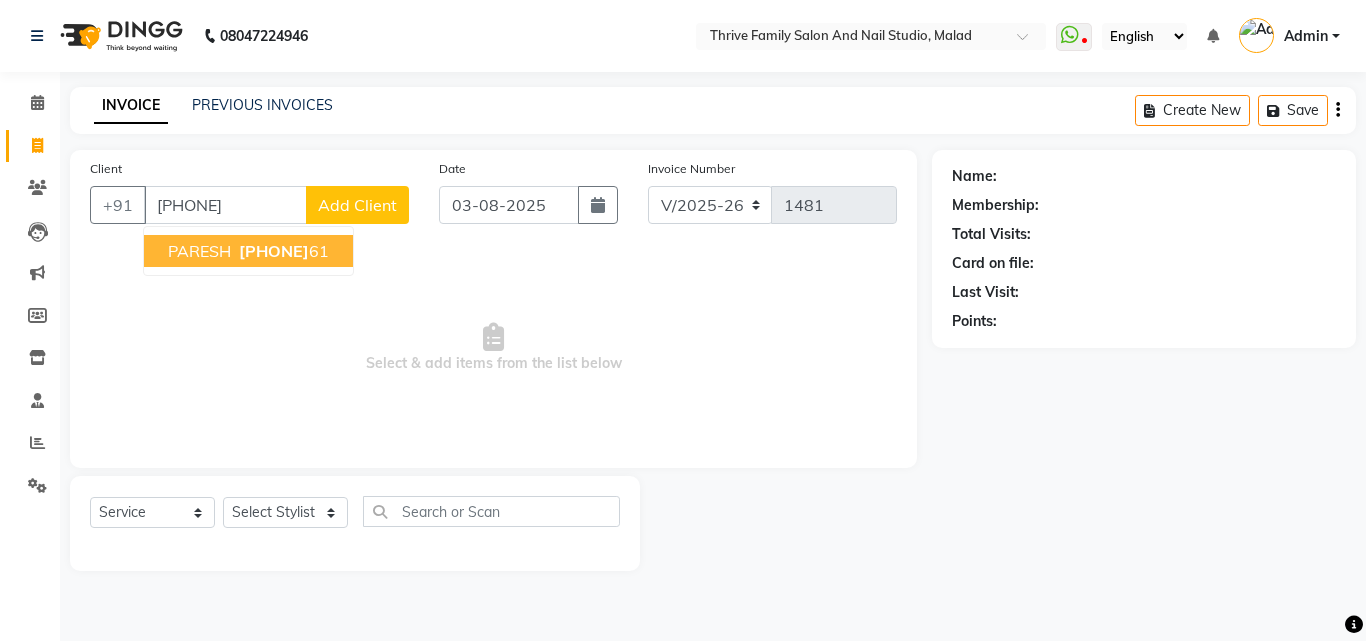 click on "[PHONE]" at bounding box center (282, 251) 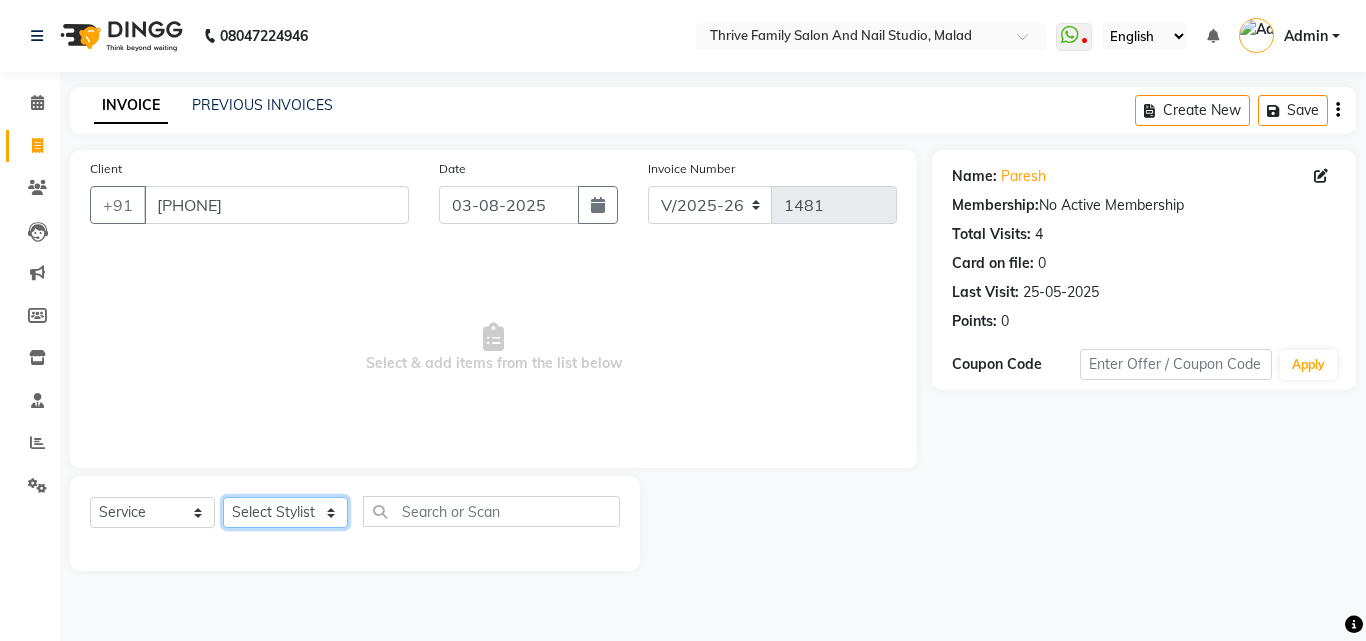 click on "Select Stylist [NAME] [NAME] [NAME] [NAME] [NAME] Manager [NAME] [NAME] [NAME] [NAME] [NAME] [NAME]" 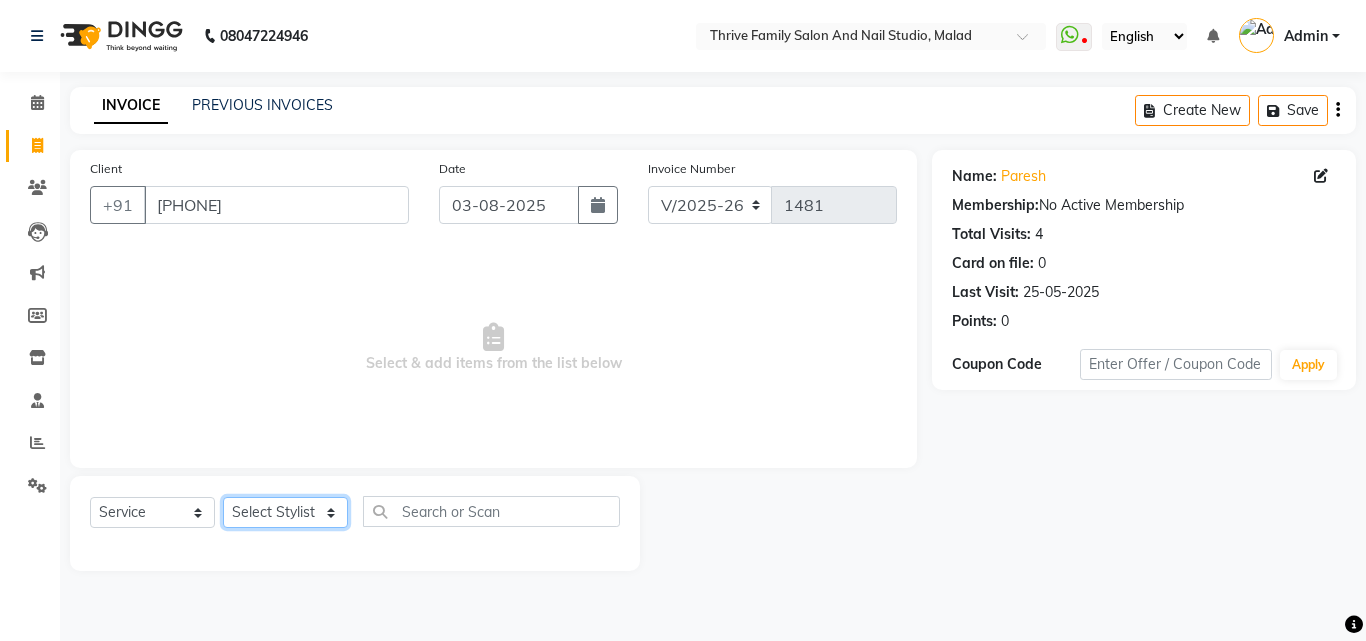 select on "42613" 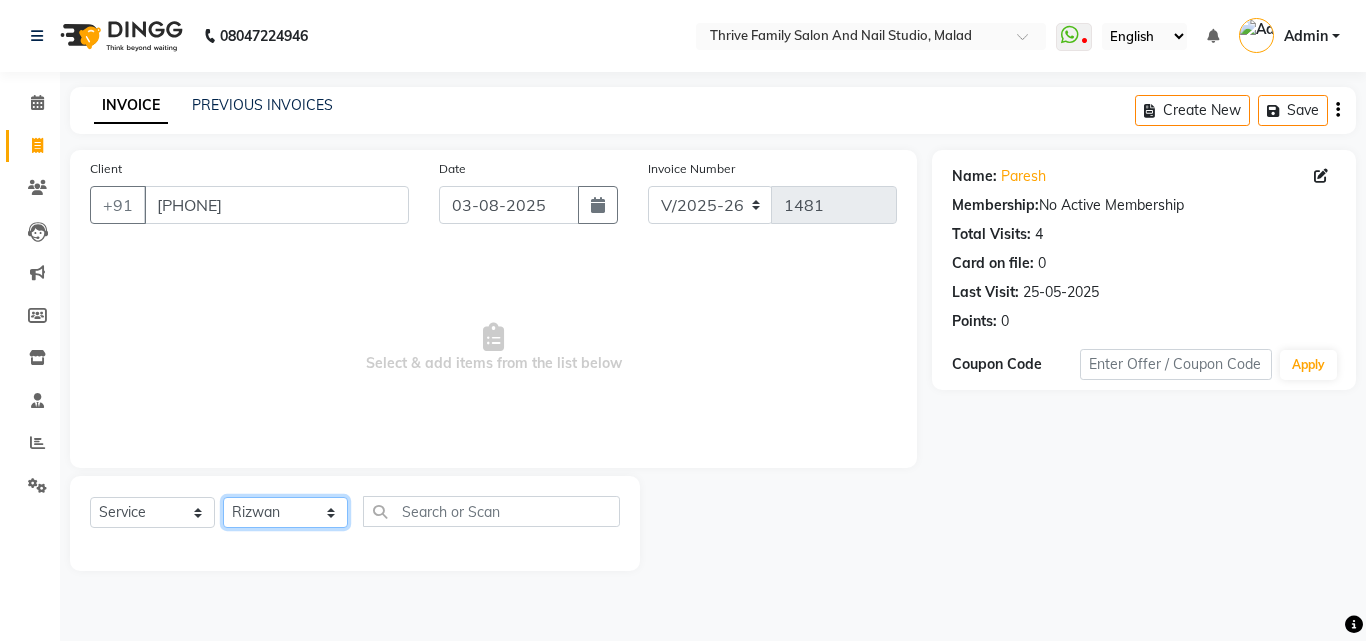 click on "Select Stylist [NAME] [NAME] [NAME] [NAME] [NAME] Manager [NAME] [NAME] [NAME] [NAME] [NAME] [NAME]" 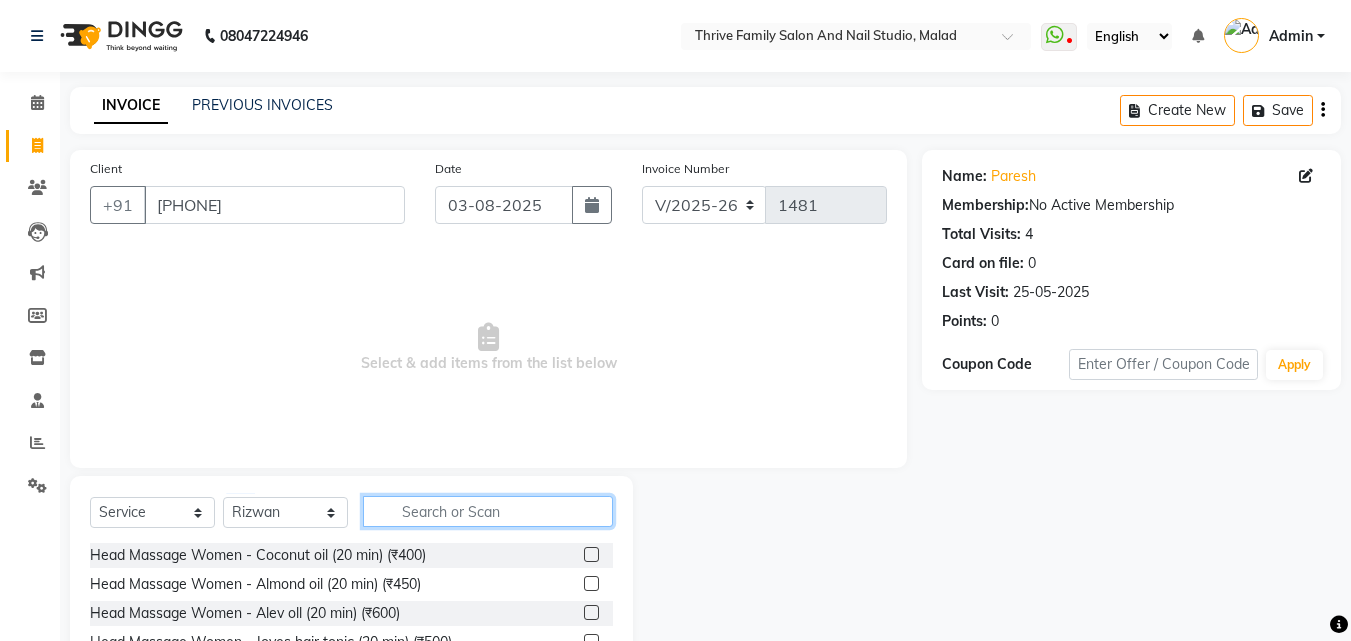 click 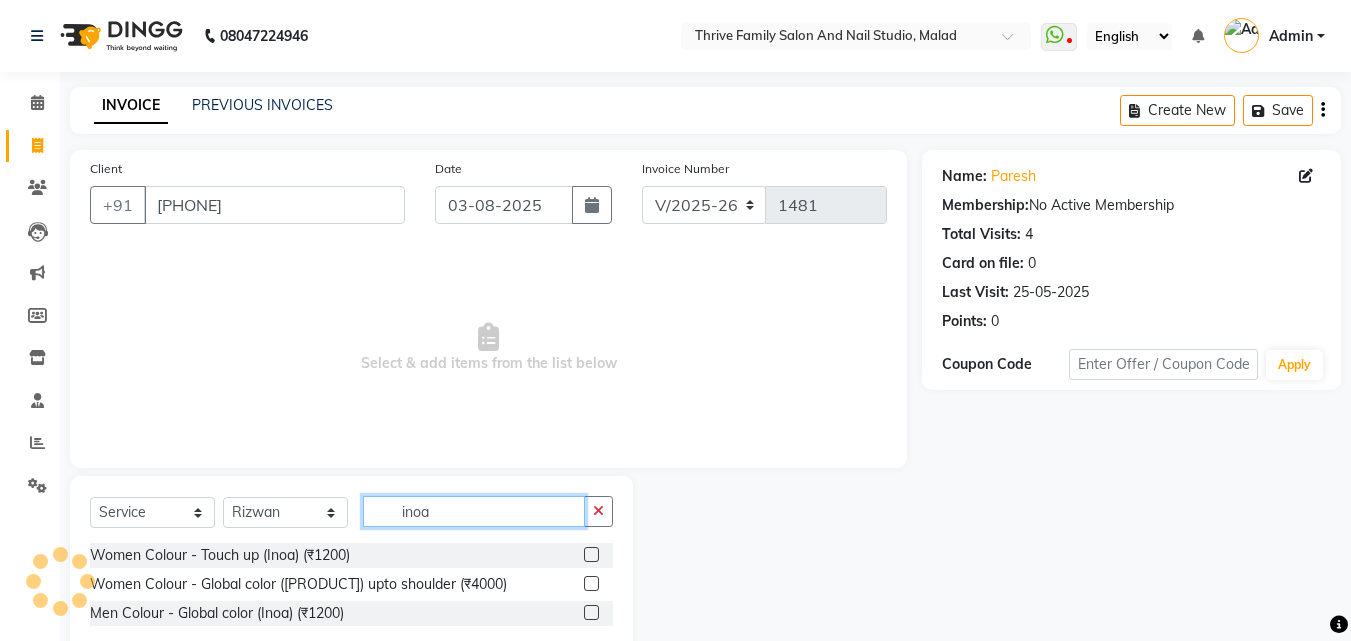 type on "inoa" 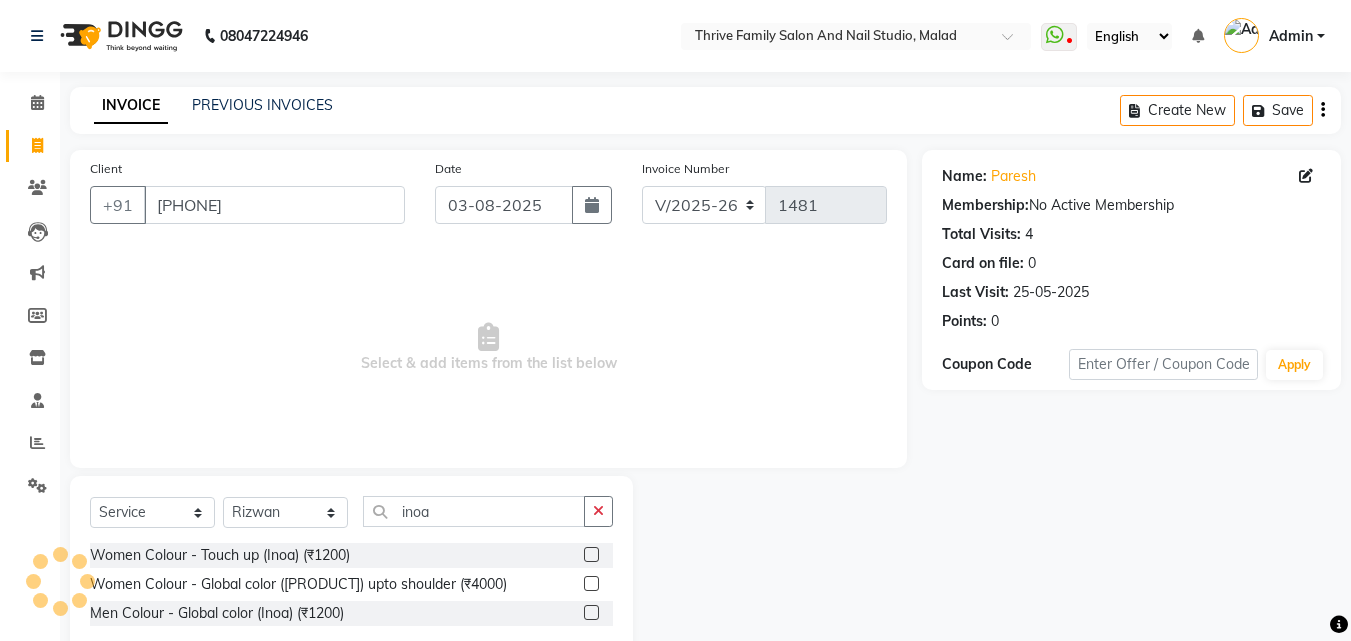click 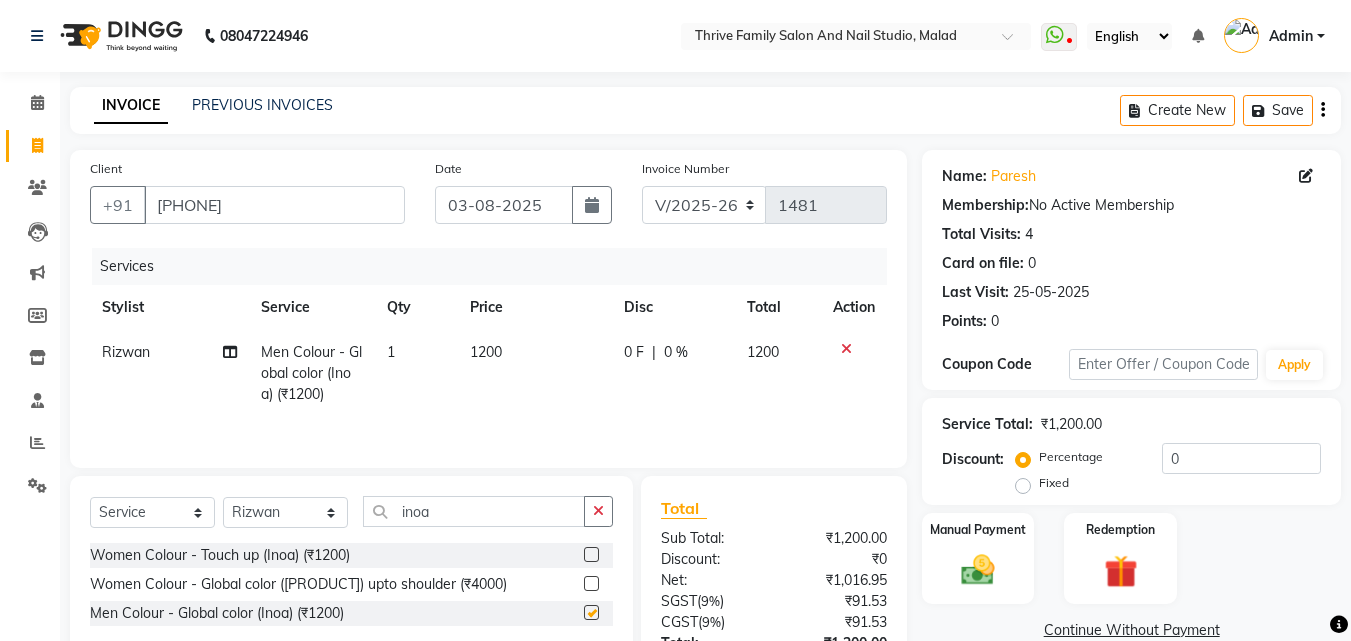 checkbox on "false" 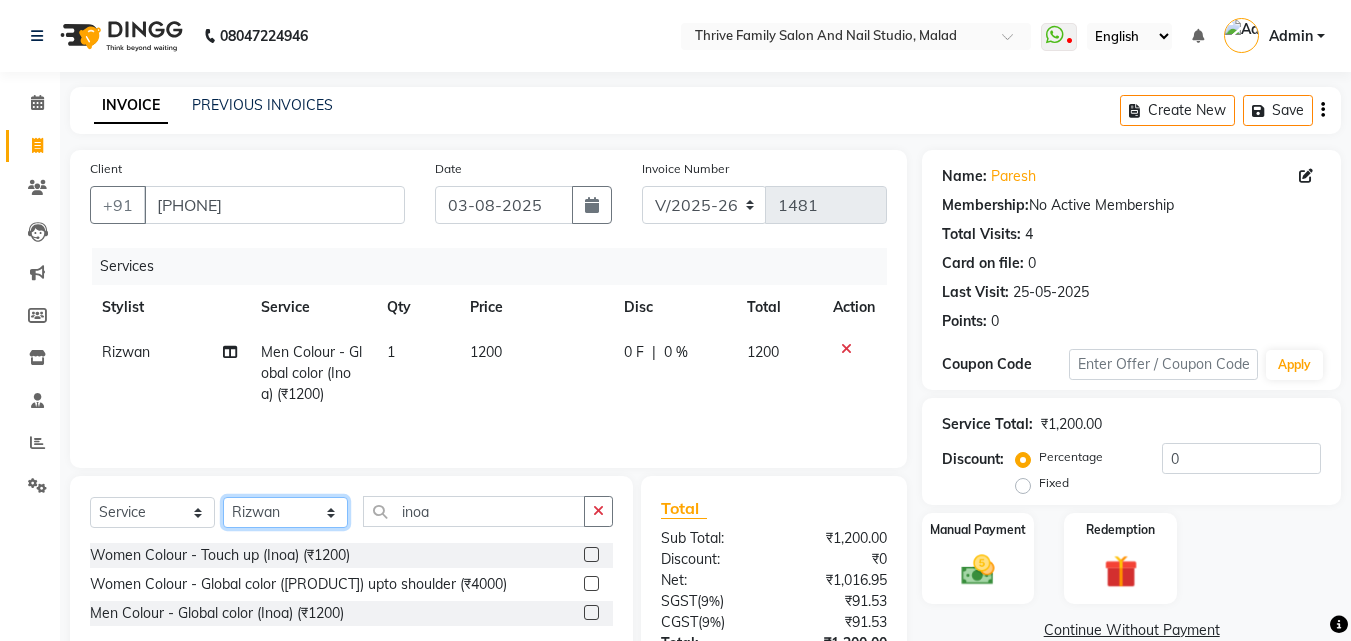 click on "Select Stylist [NAME] [NAME] [NAME] [NAME] [NAME] Manager [NAME] [NAME] [NAME] [NAME] [NAME] [NAME]" 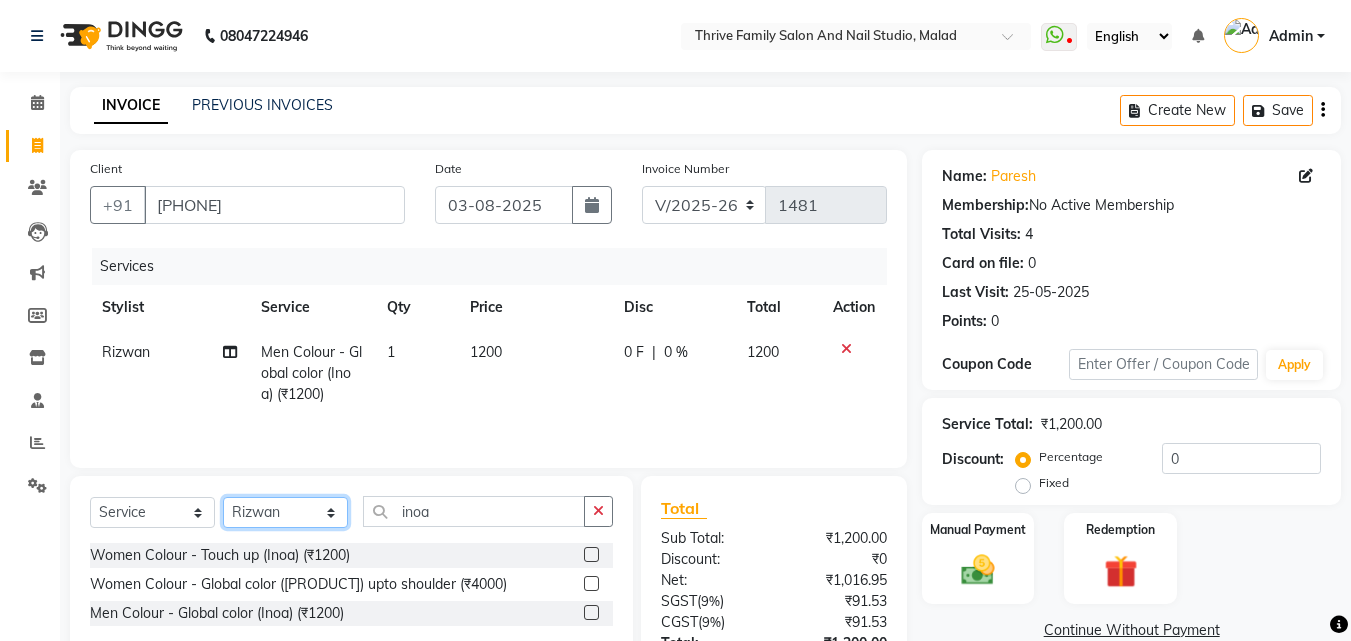 select on "77558" 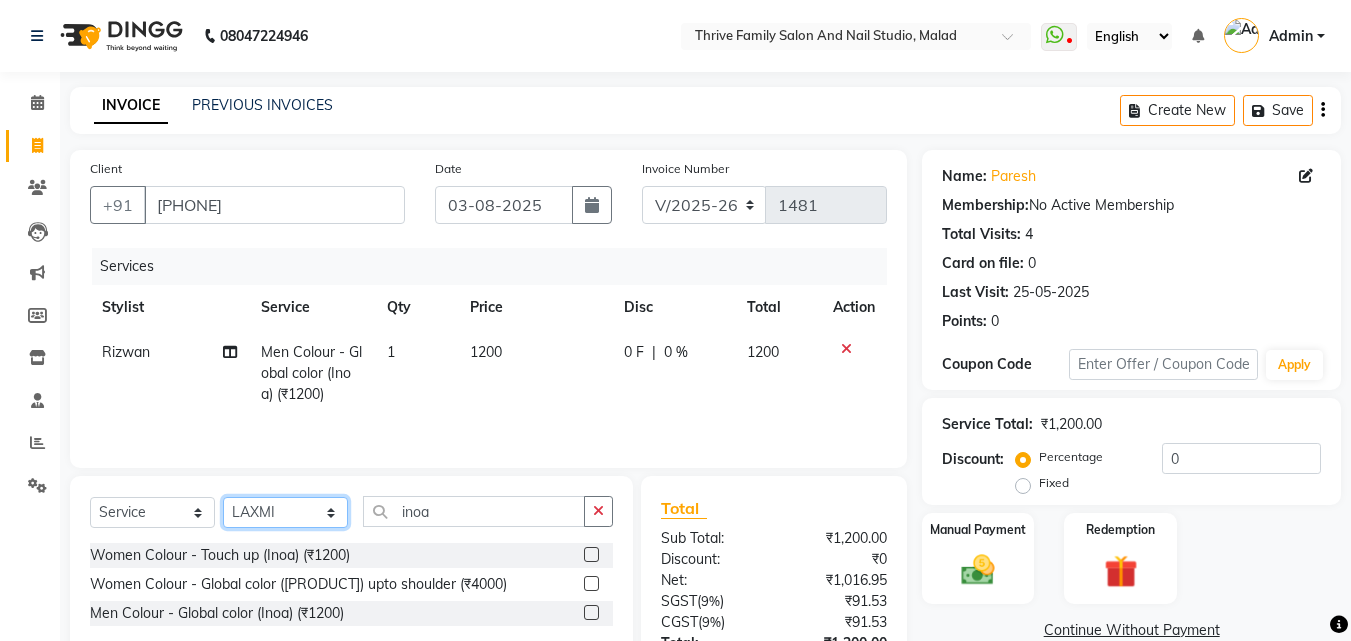 click on "Select Stylist [NAME] [NAME] [NAME] [NAME] [NAME] Manager [NAME] [NAME] [NAME] [NAME] [NAME] [NAME]" 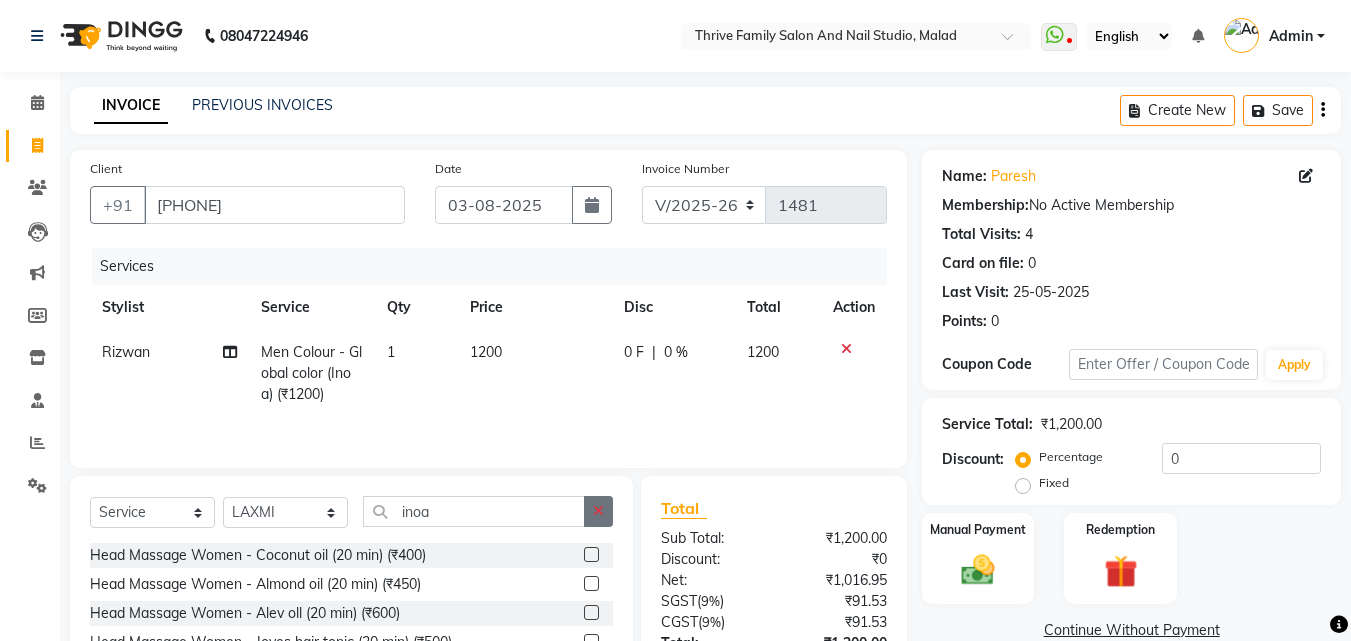 click 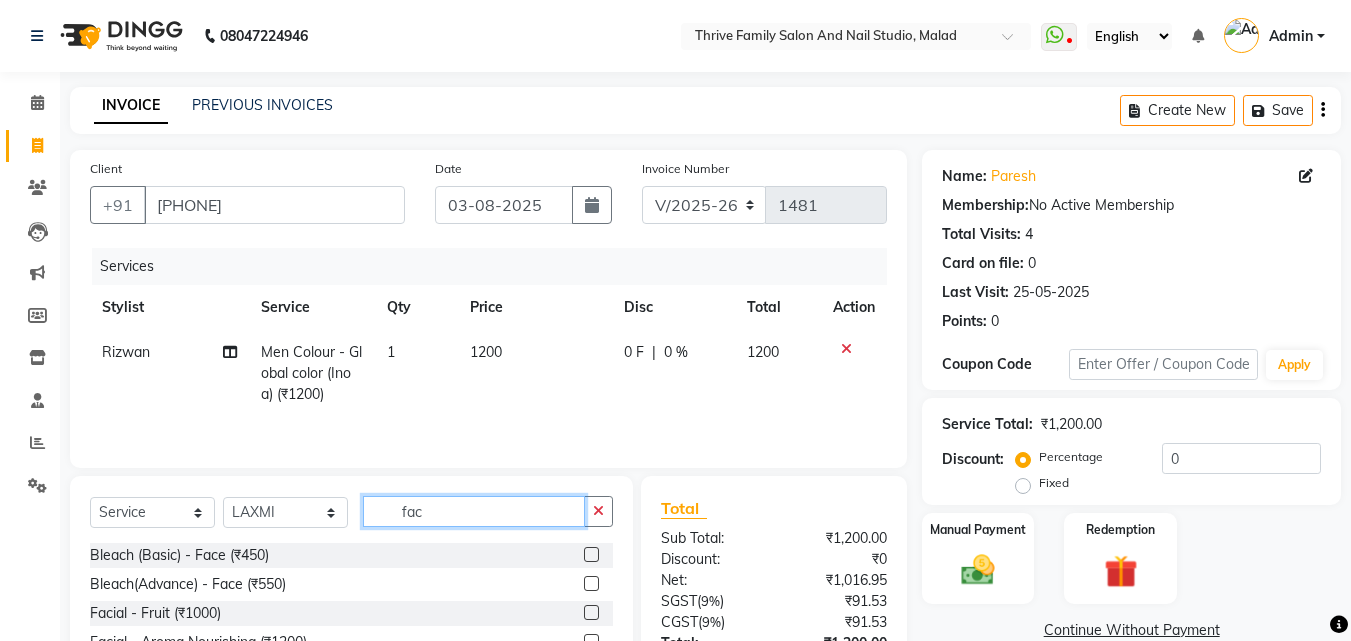 type on "fac" 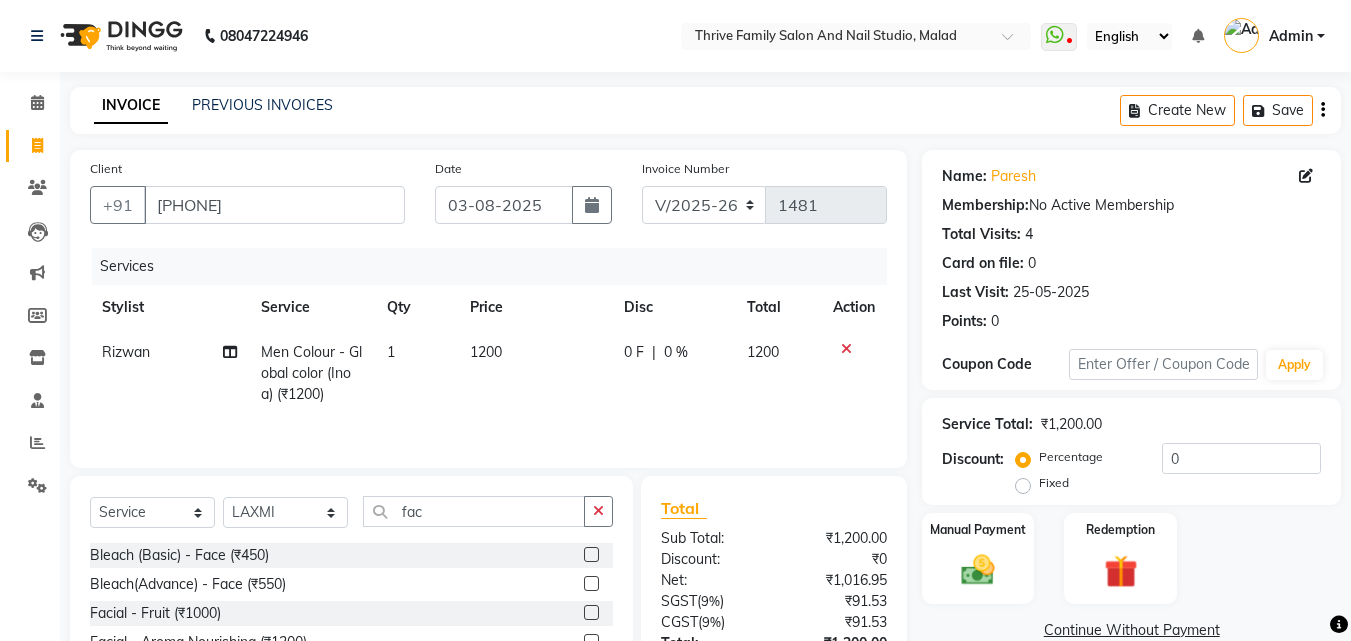 click on "Bleach(Advance) - Face (₹550)" 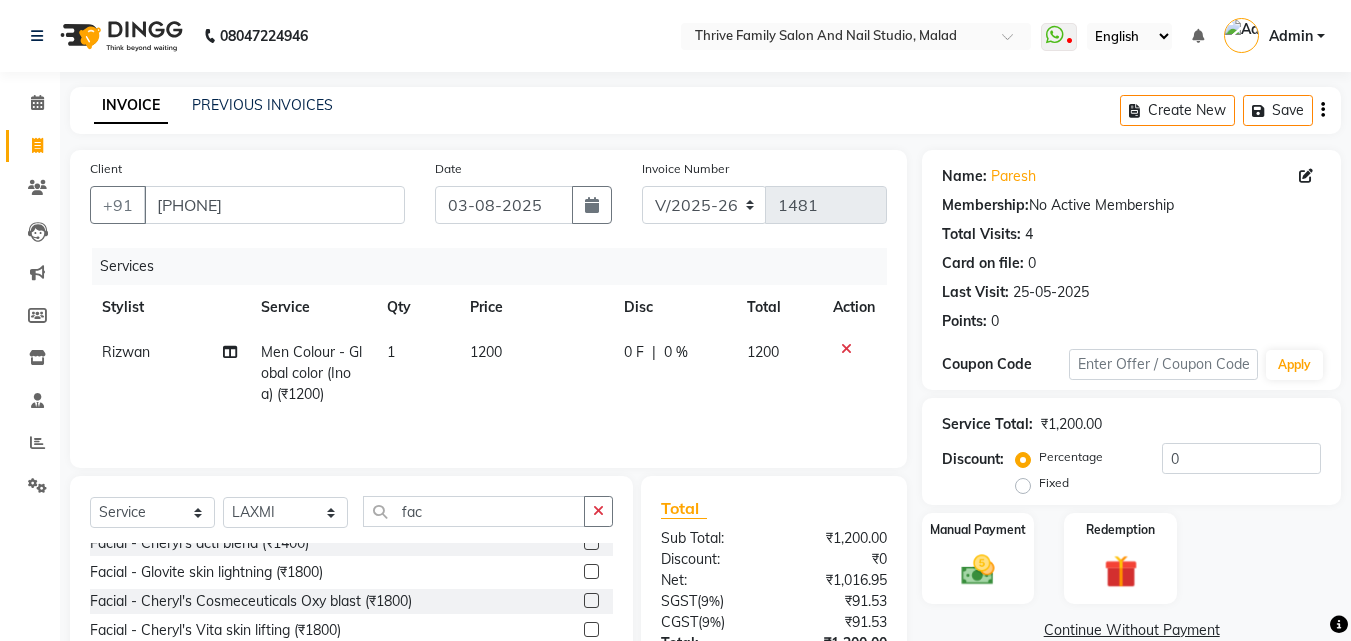 scroll, scrollTop: 200, scrollLeft: 0, axis: vertical 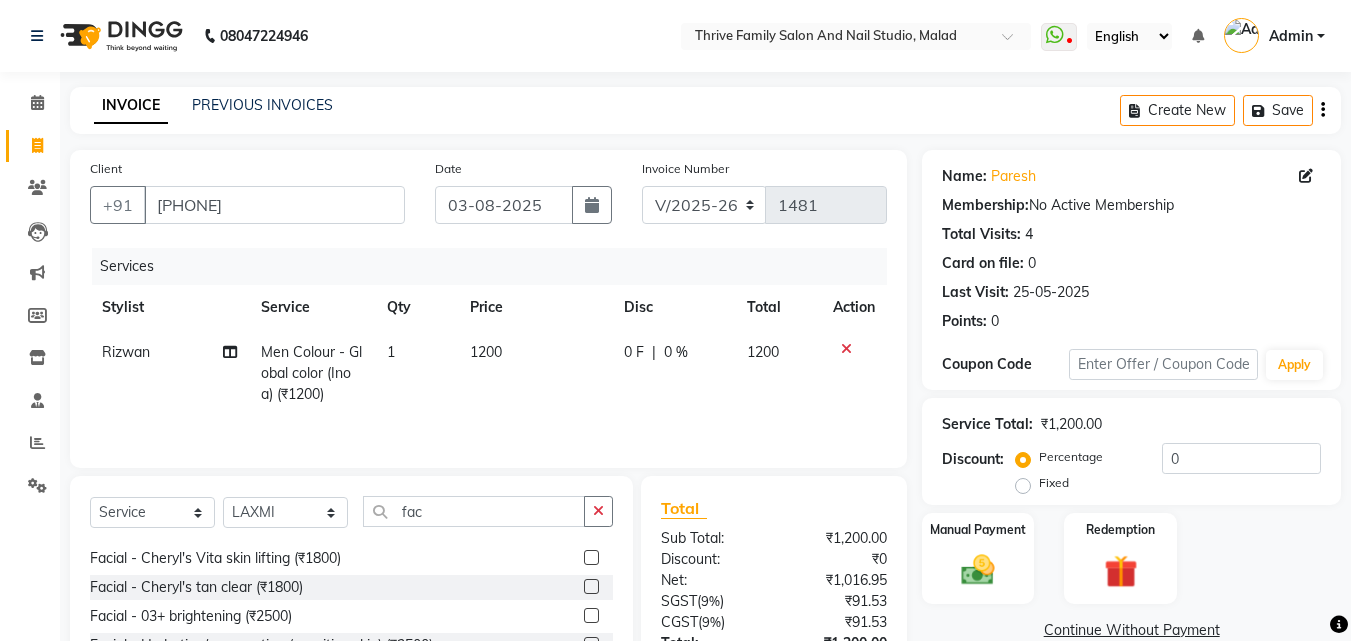 click 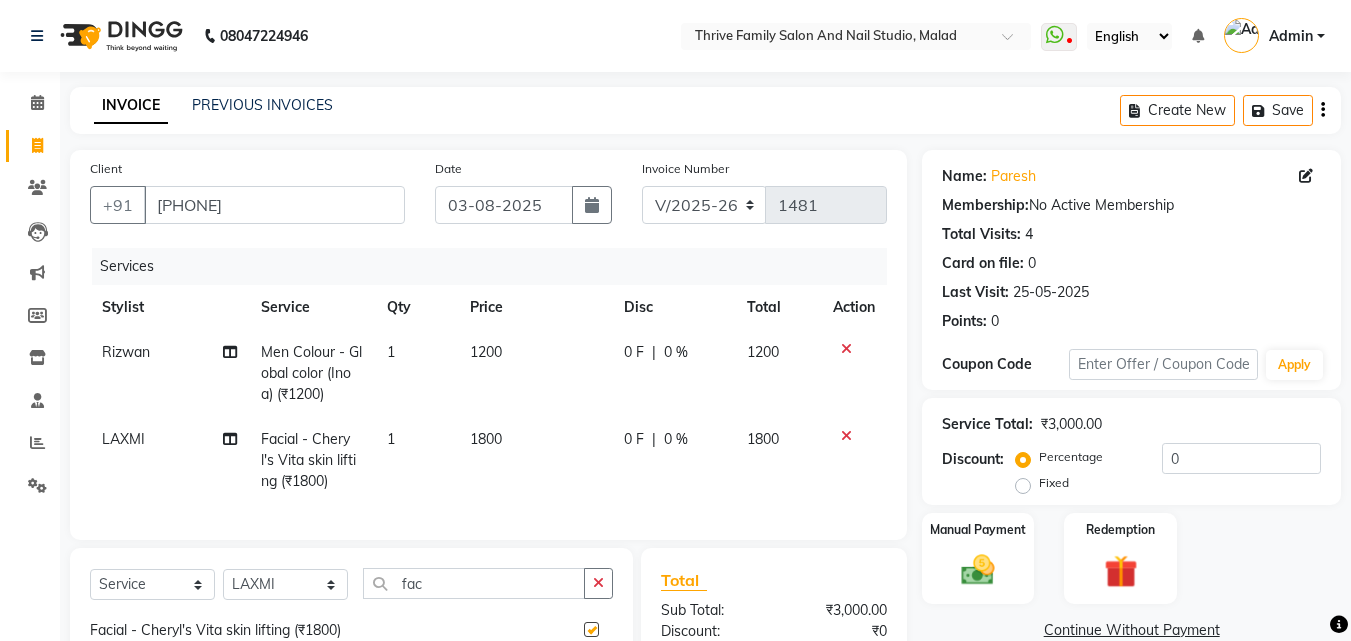 checkbox on "false" 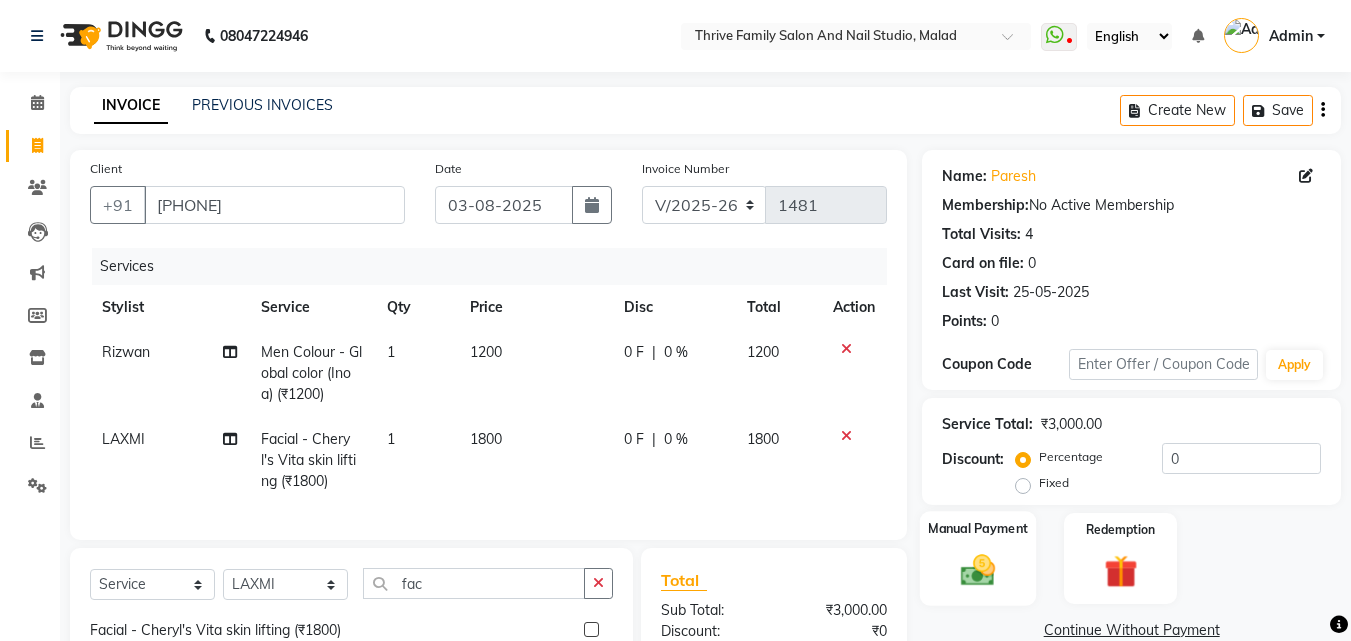 click 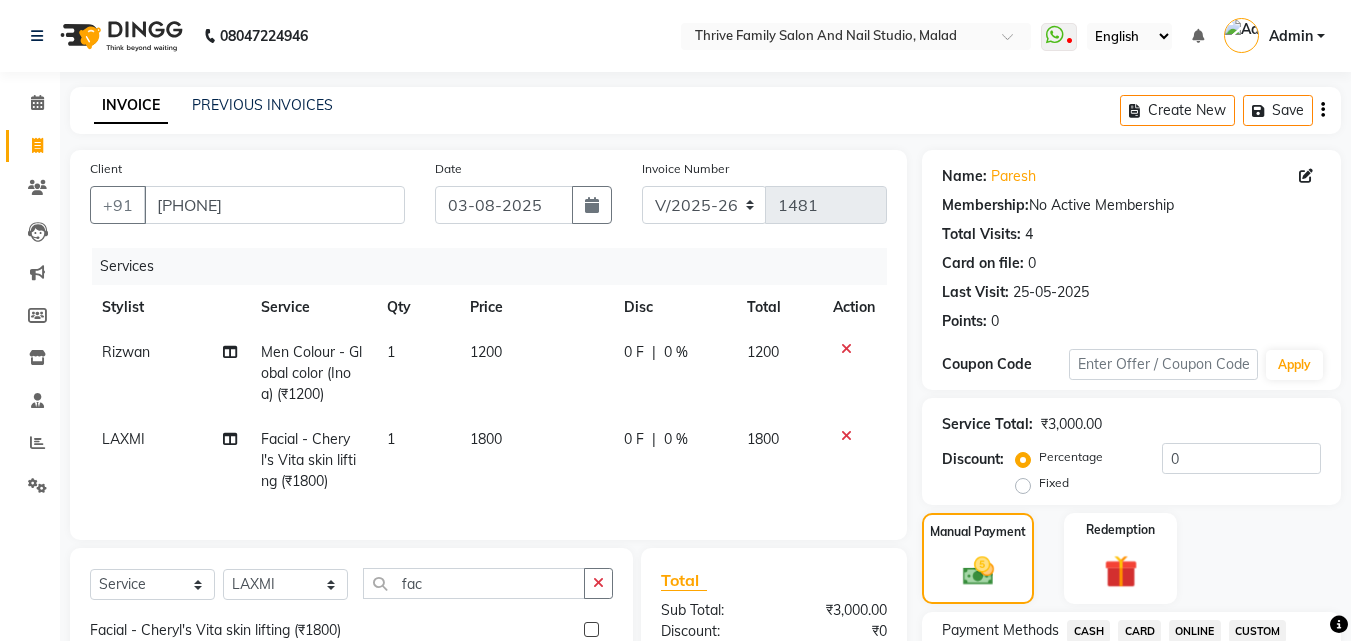 drag, startPoint x: 985, startPoint y: 574, endPoint x: 820, endPoint y: 479, distance: 190.39433 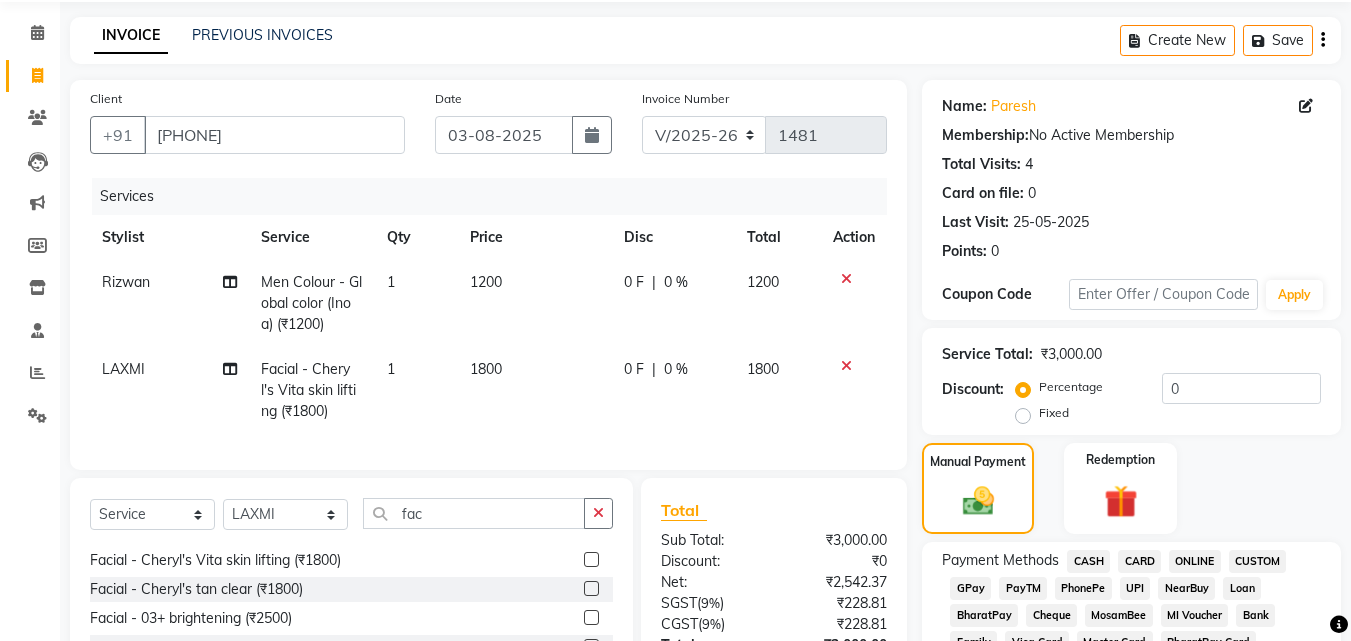 scroll, scrollTop: 71, scrollLeft: 0, axis: vertical 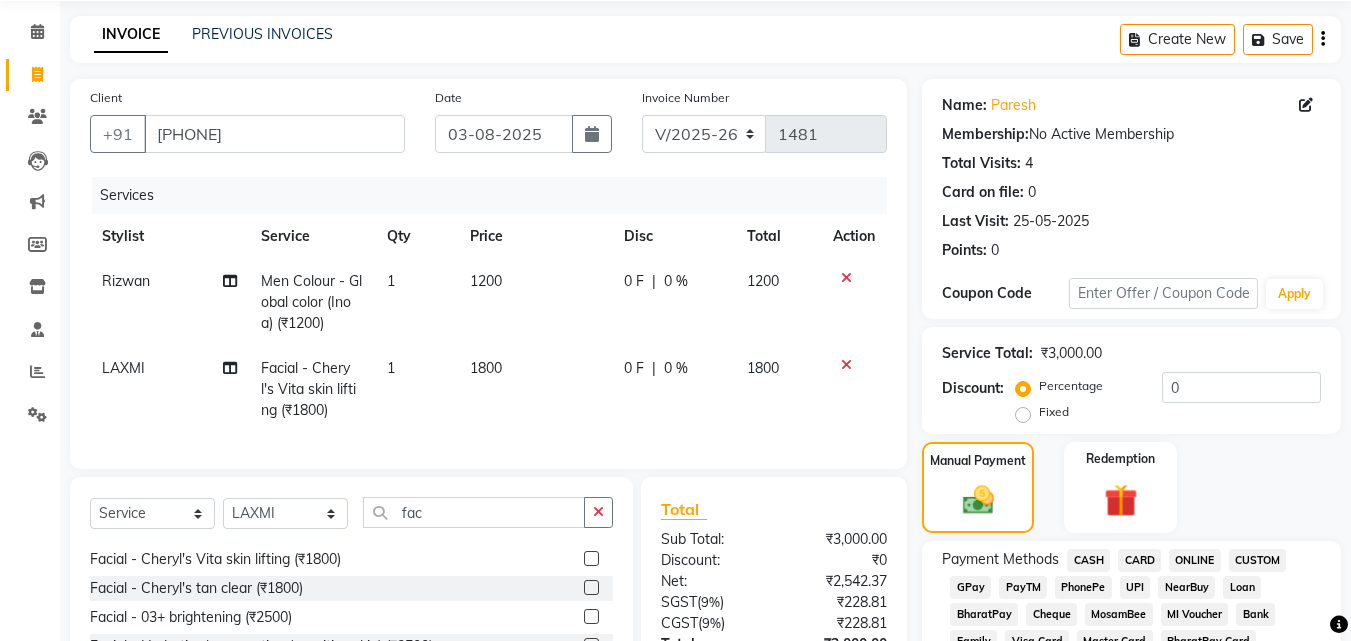 click on "1800" 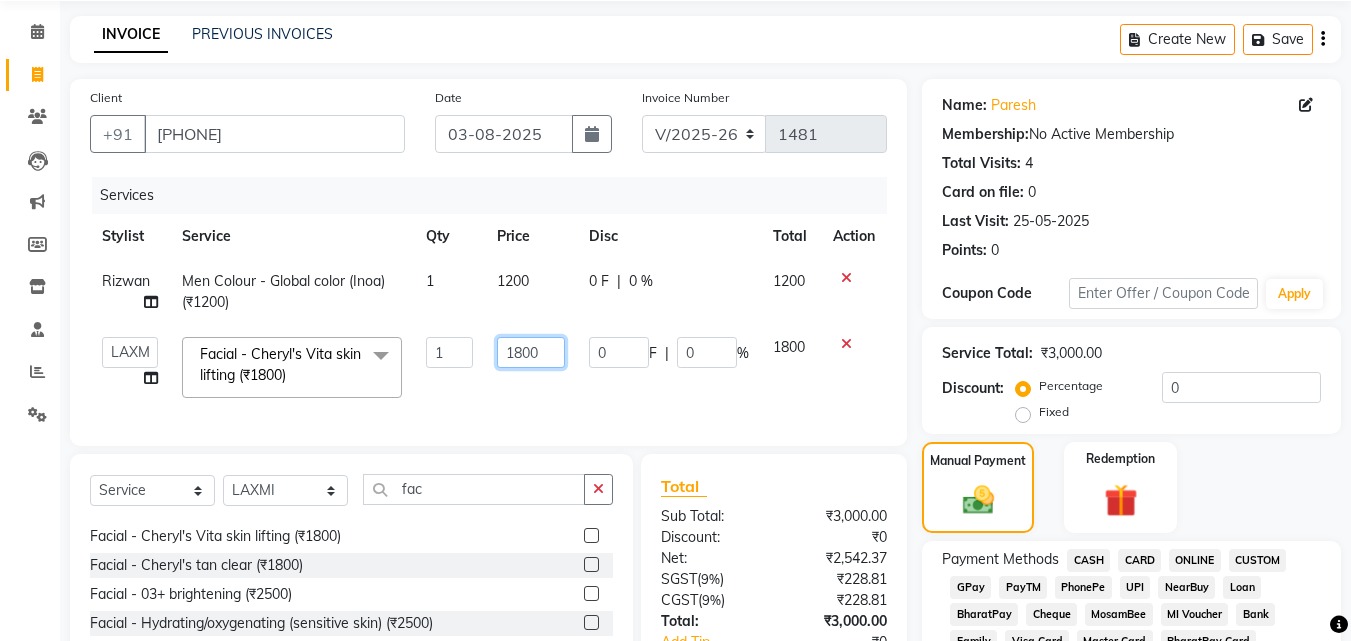 click on "1800" 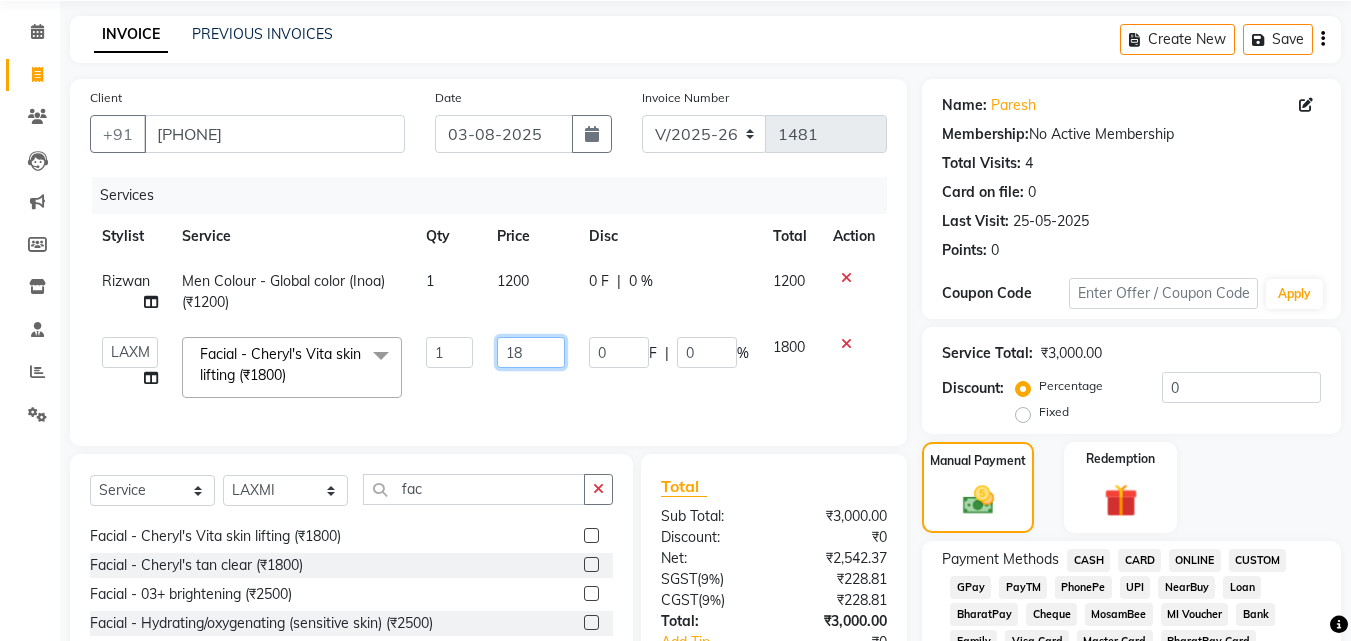type on "1" 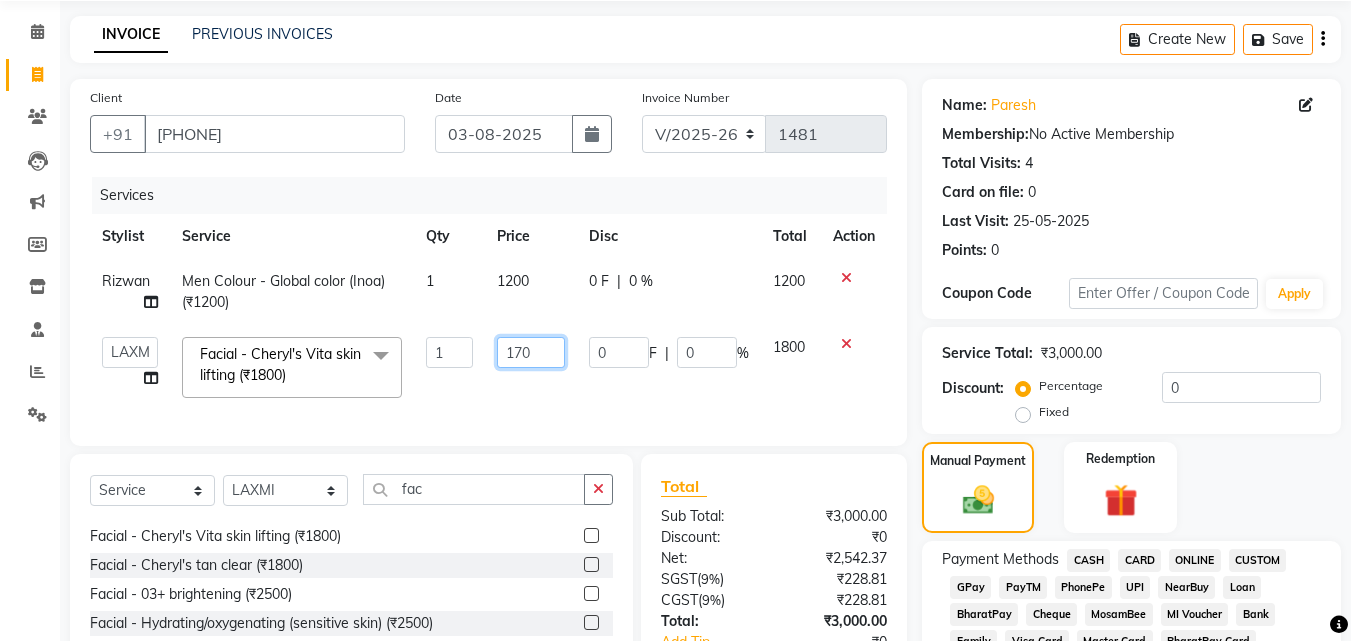 type on "1700" 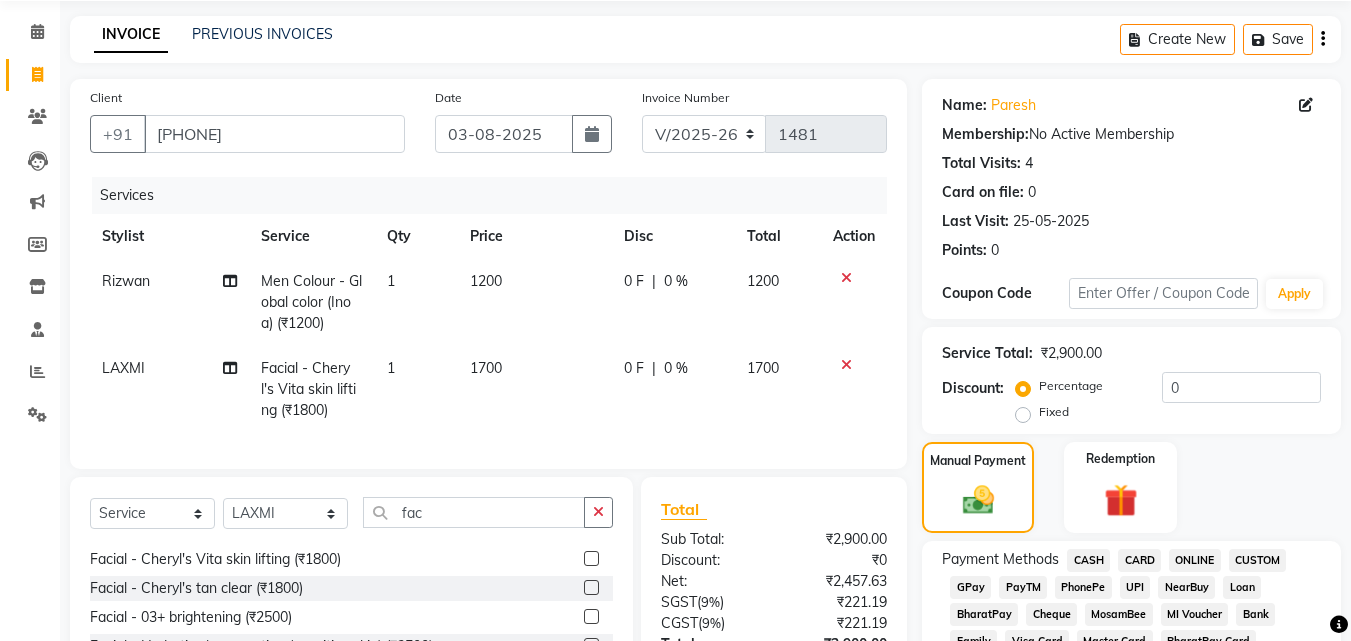 click on "Services Stylist Service Qty Price Disc Total Action [NAME] Men Colour - Global color ([PRODUCT]) (₹1200) 1 1200 0 F | 0 % 1200 [NAME] Facial - Cheryl's Vita skin lifting (₹1800) 1 1700 0 F | 0 % 1700" 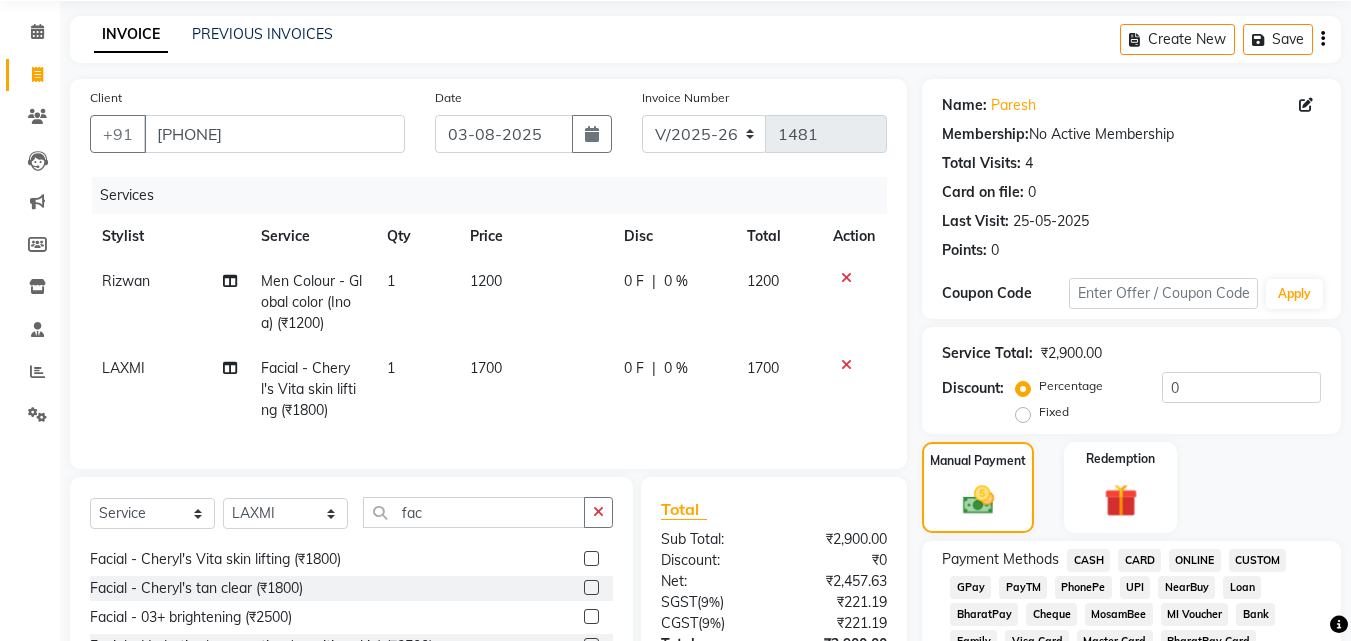 drag, startPoint x: 578, startPoint y: 397, endPoint x: 589, endPoint y: 361, distance: 37.64306 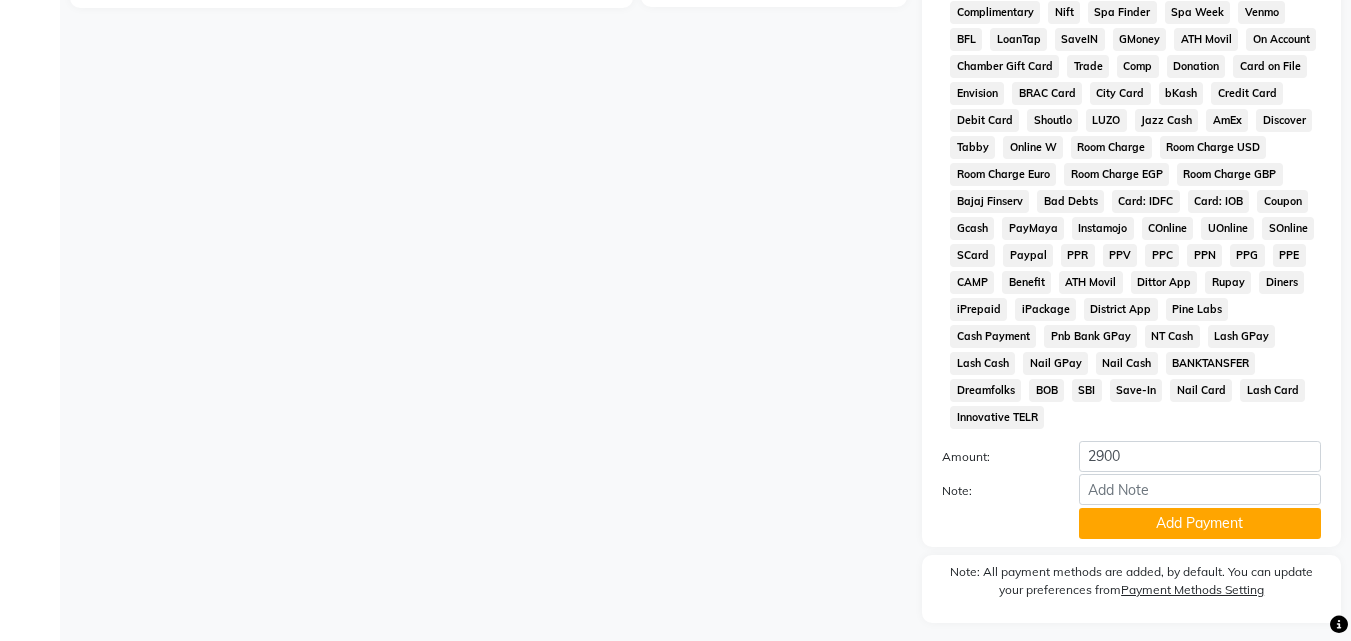scroll, scrollTop: 861, scrollLeft: 0, axis: vertical 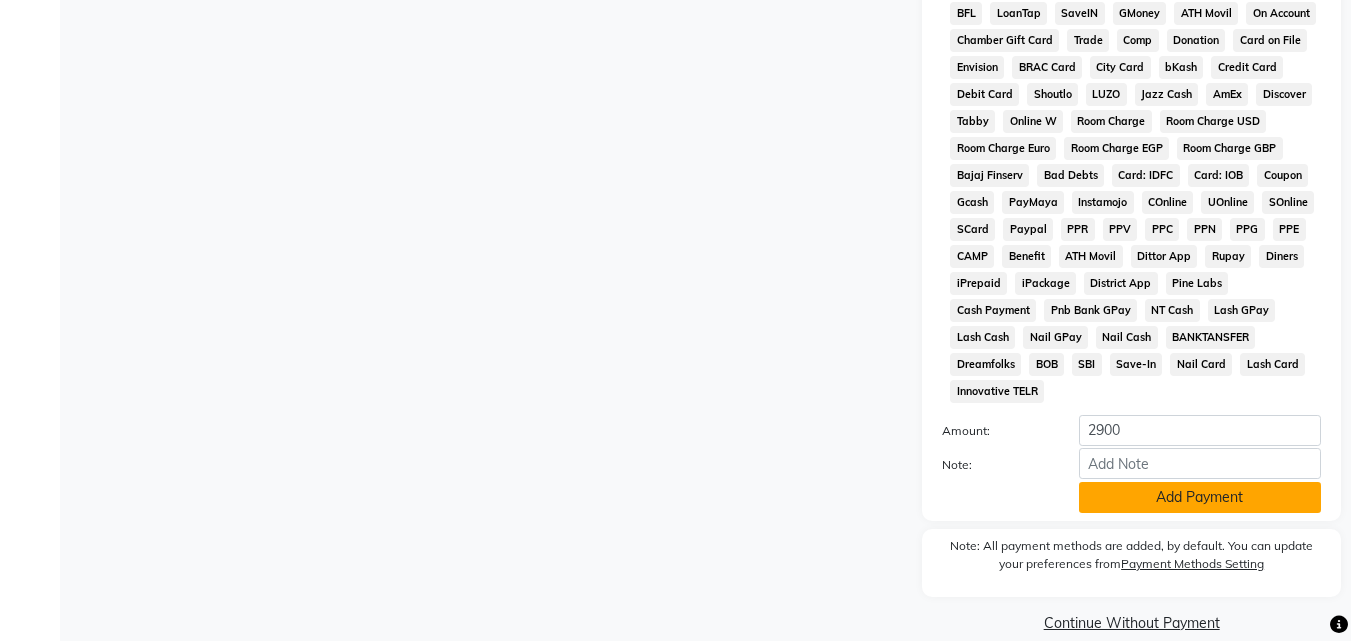 click on "Add Payment" 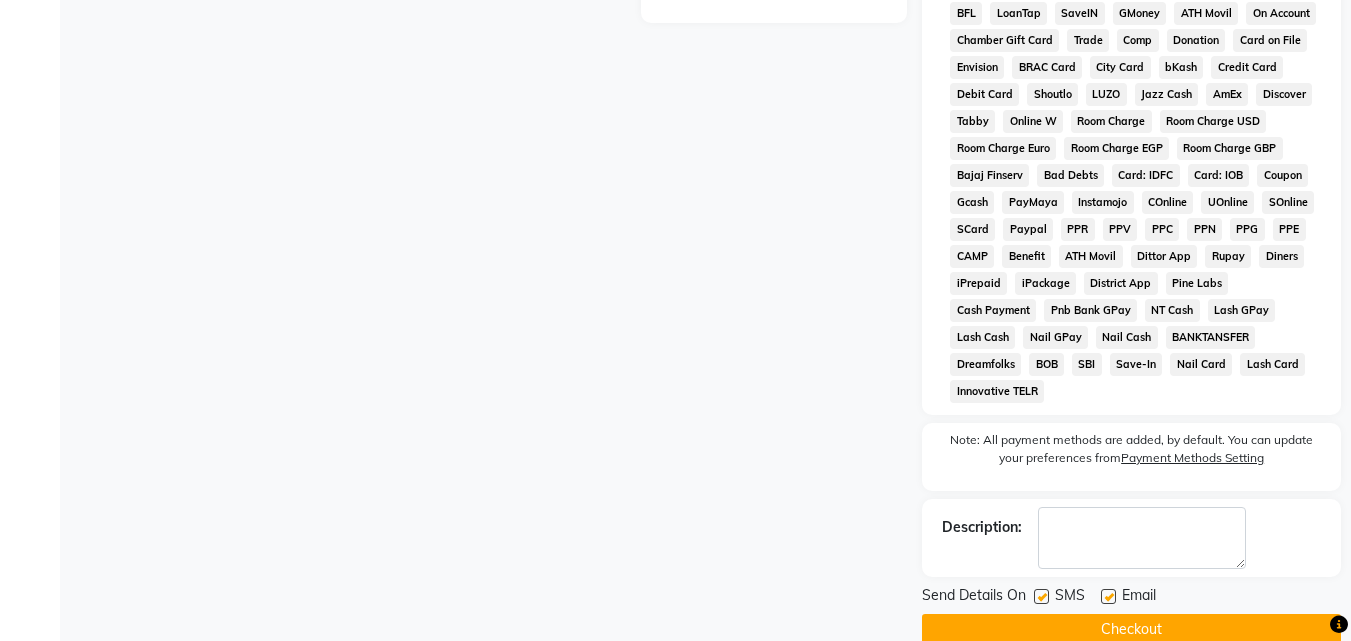 click on "Checkout" 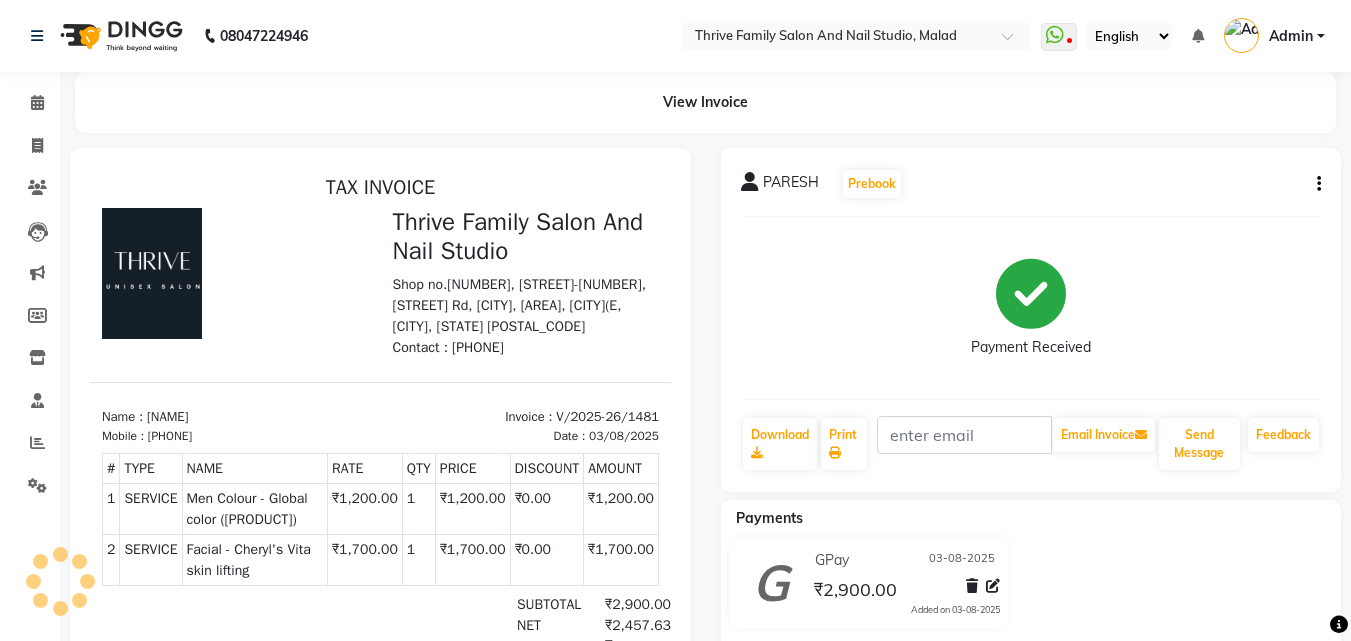 scroll, scrollTop: 0, scrollLeft: 0, axis: both 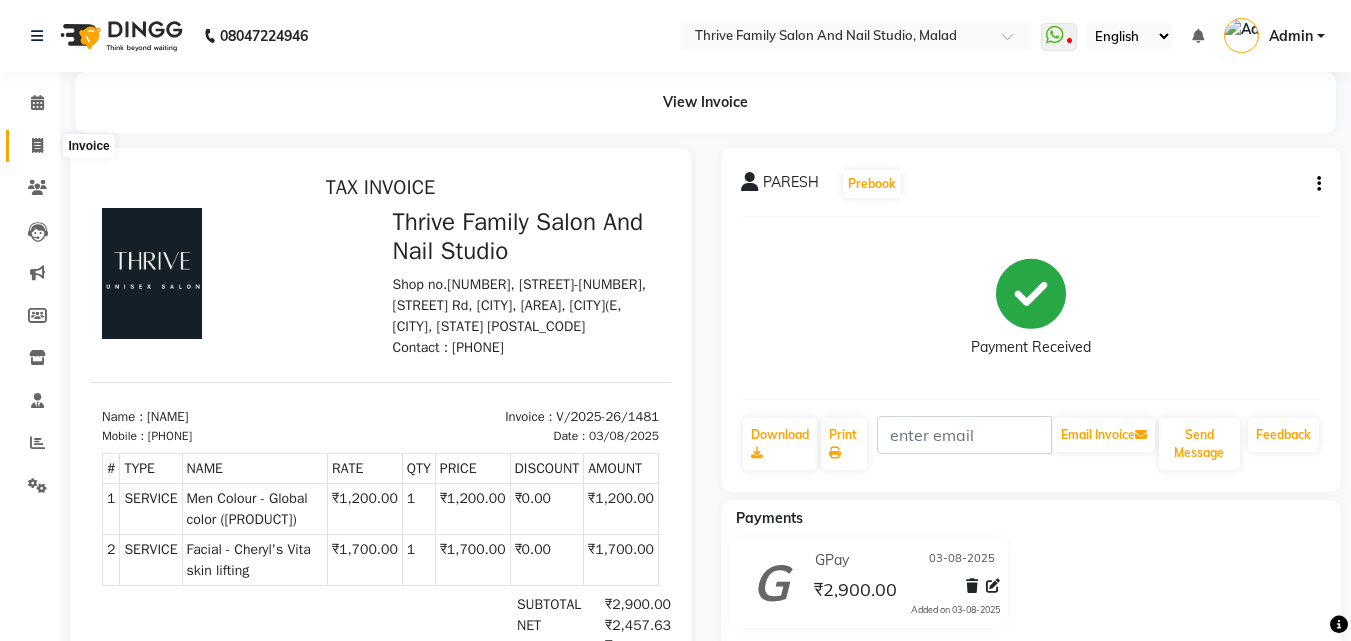 click 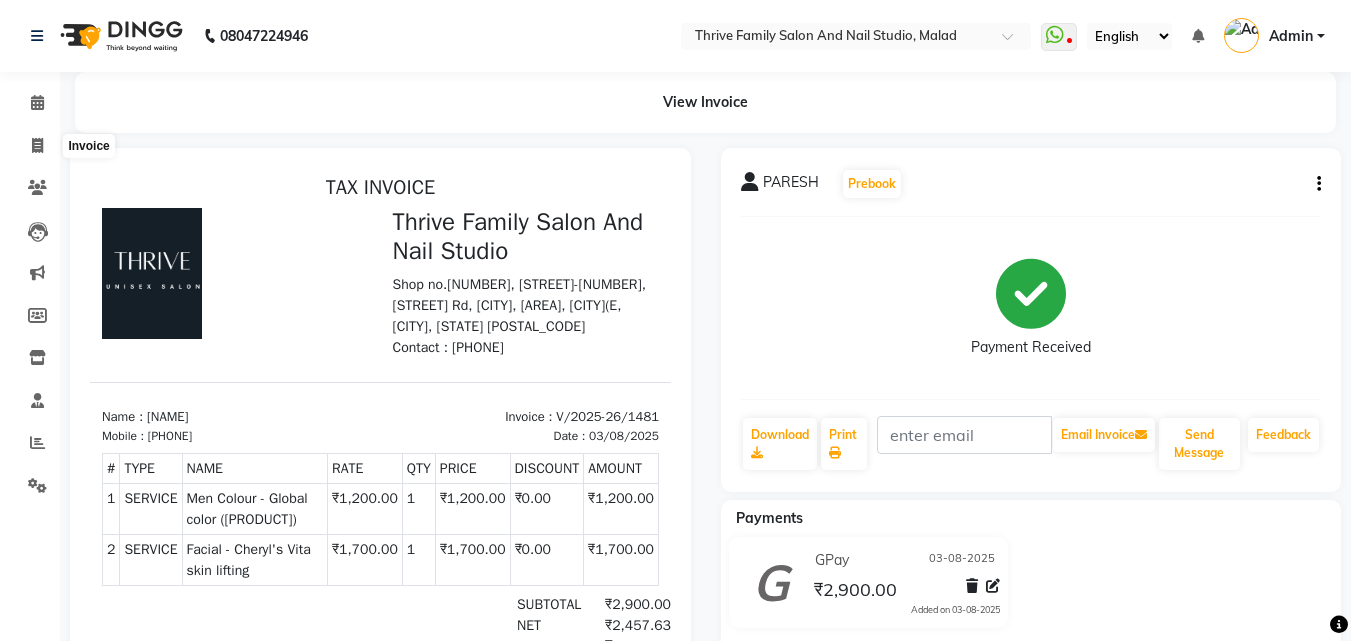 select on "5990" 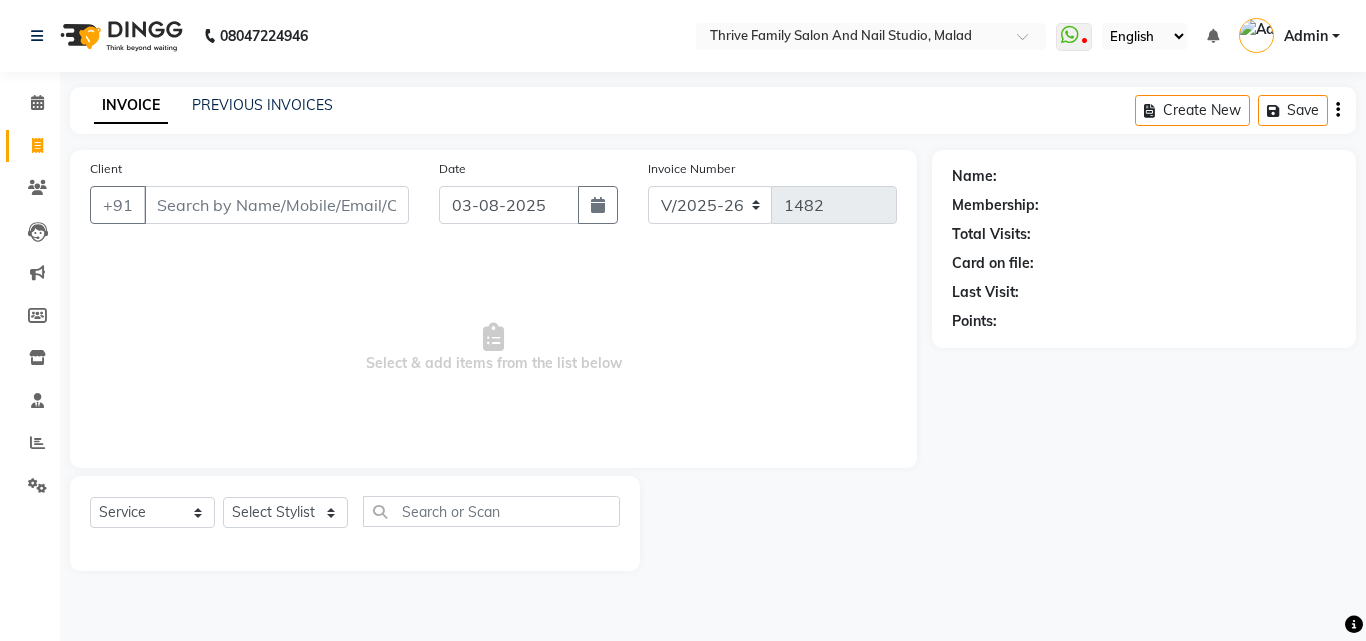 click on "Client" at bounding box center (276, 205) 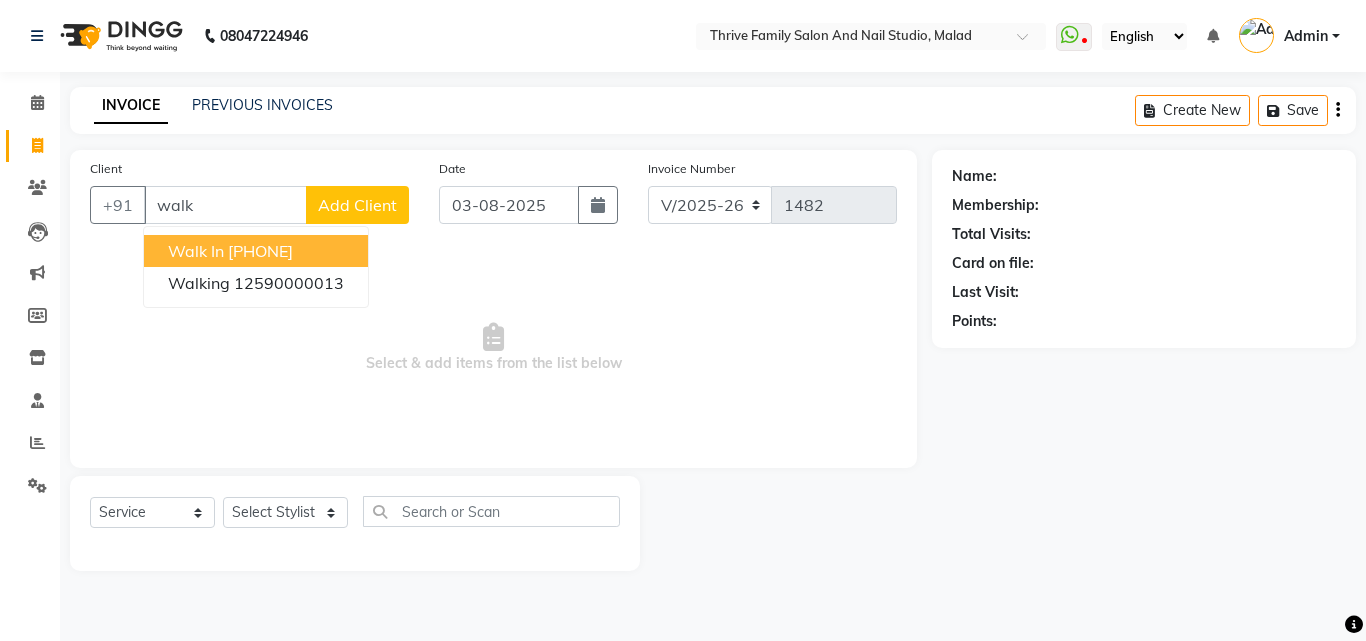 click on "[PHONE]" at bounding box center (260, 251) 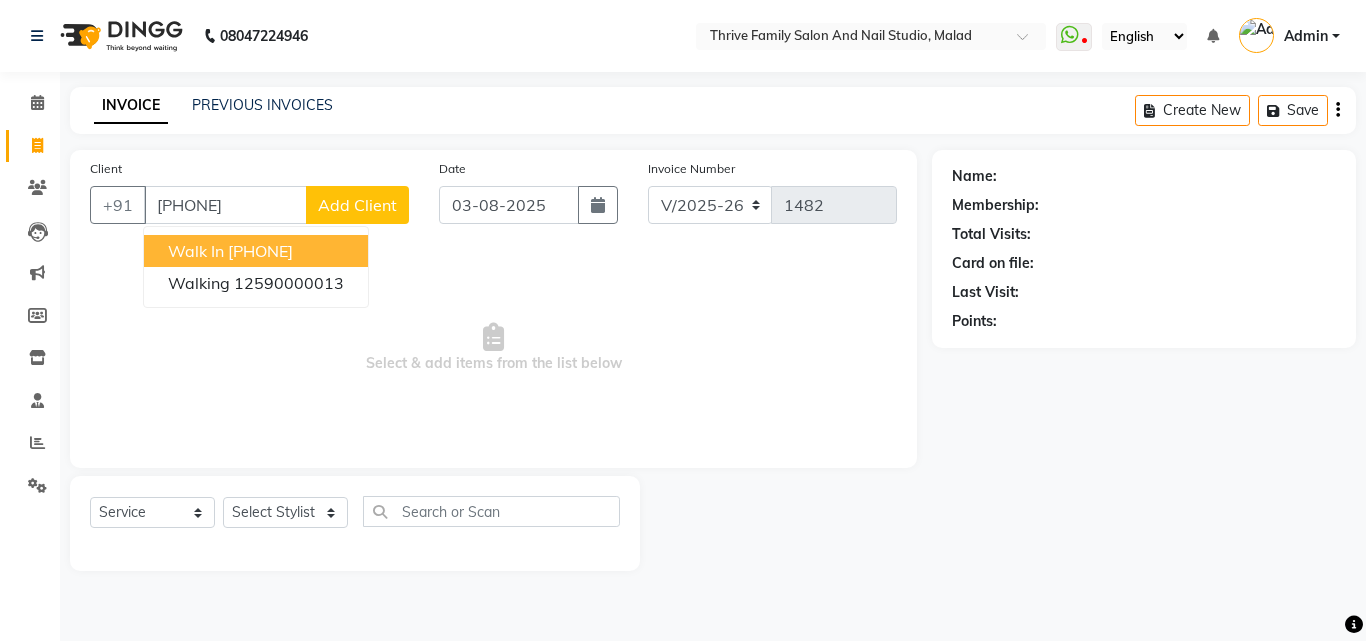 type on "[PHONE]" 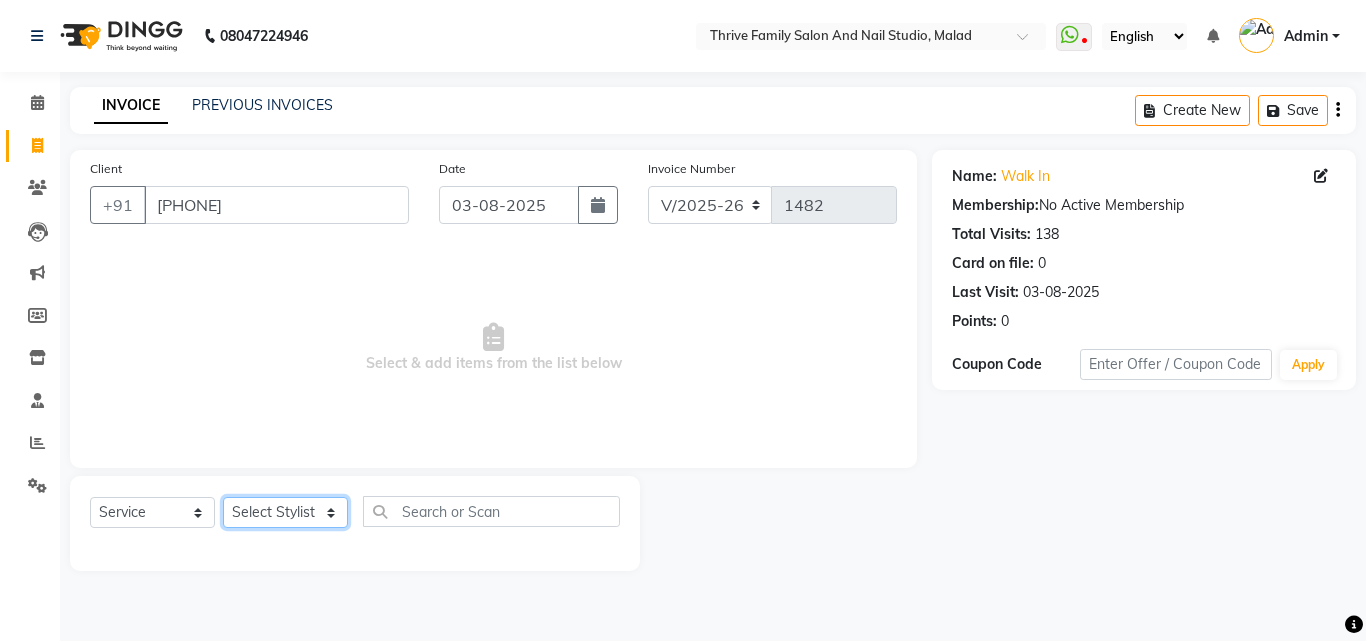 click on "Select Stylist [NAME] [NAME] [NAME] [NAME] [NAME] Manager [NAME] [NAME] [NAME] [NAME] [NAME] [NAME]" 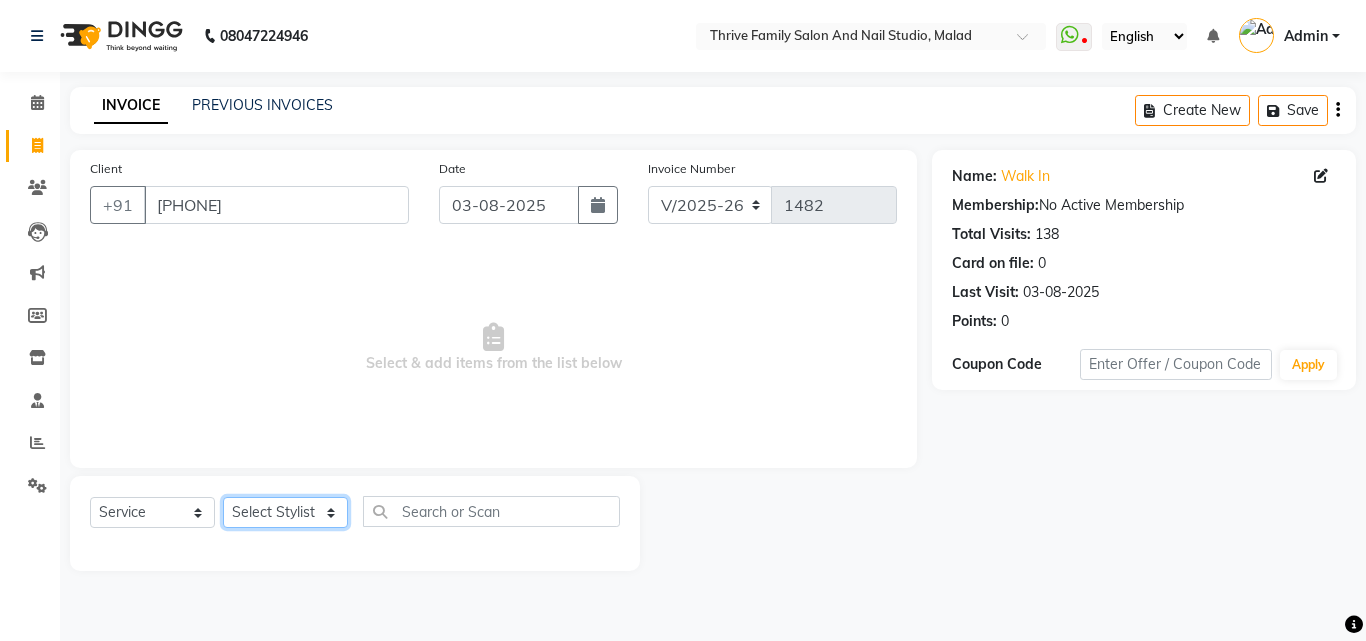 select on "43275" 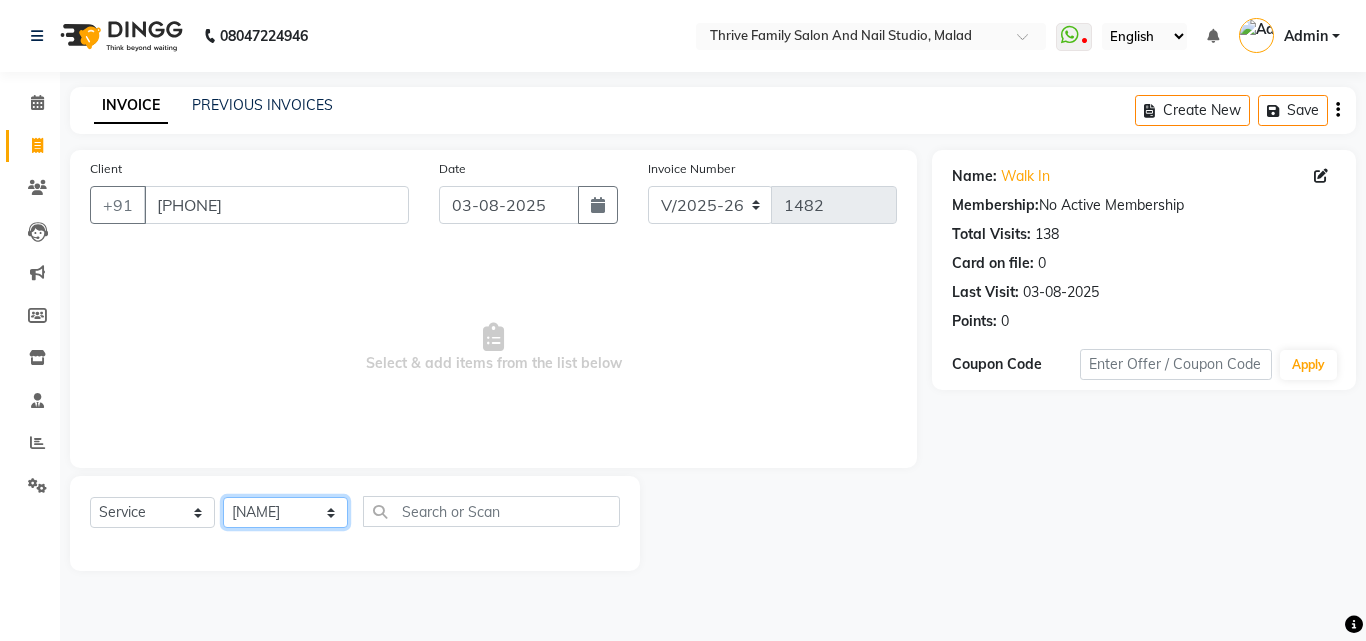 click on "Select Stylist [NAME] [NAME] [NAME] [NAME] [NAME] Manager [NAME] [NAME] [NAME] [NAME] [NAME] [NAME]" 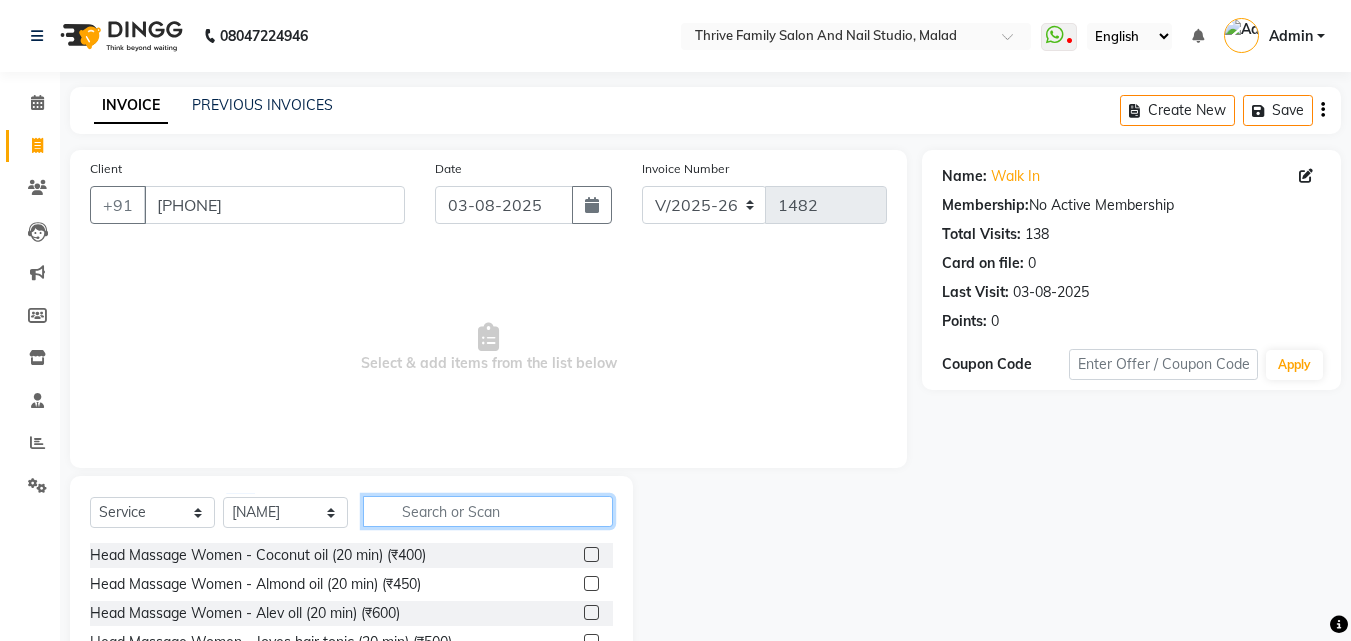 click 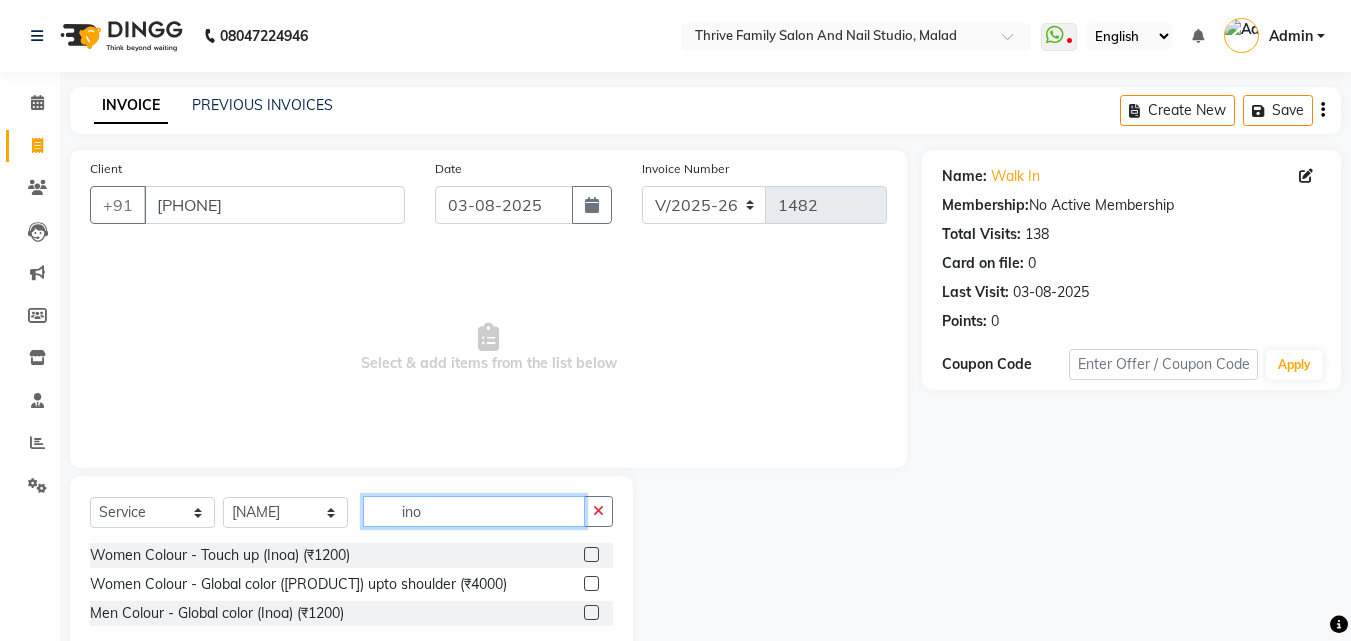 type on "ino" 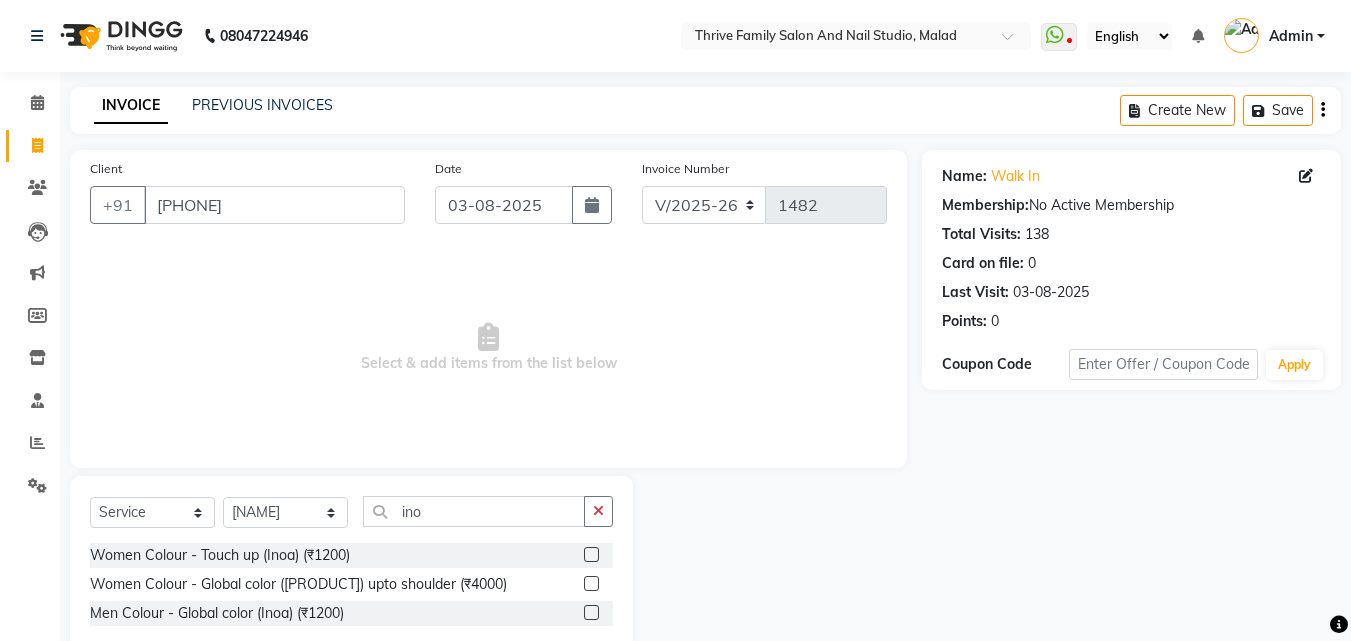 click 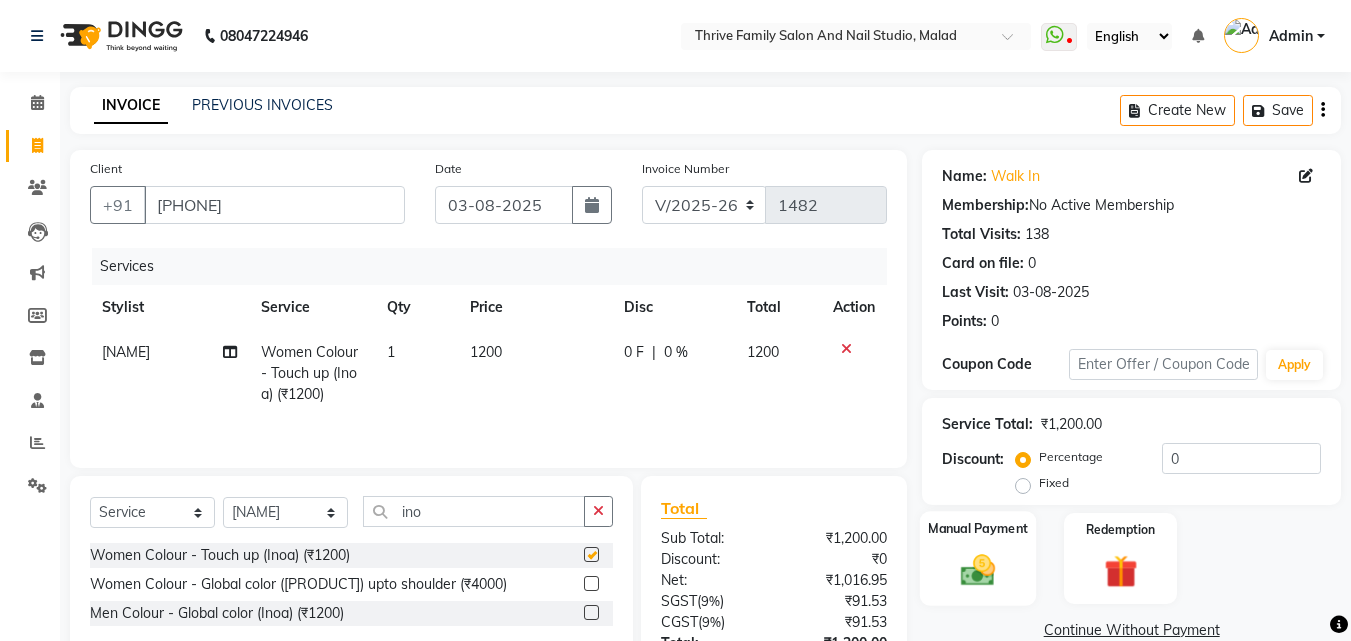 checkbox on "false" 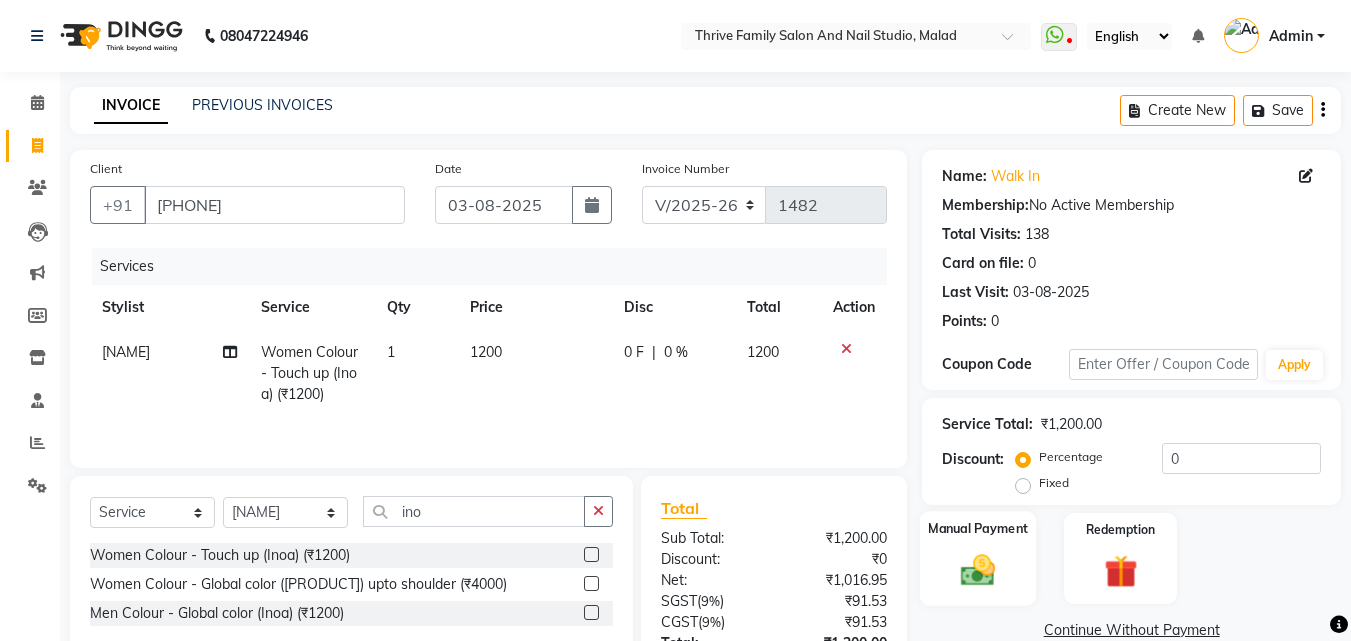 click 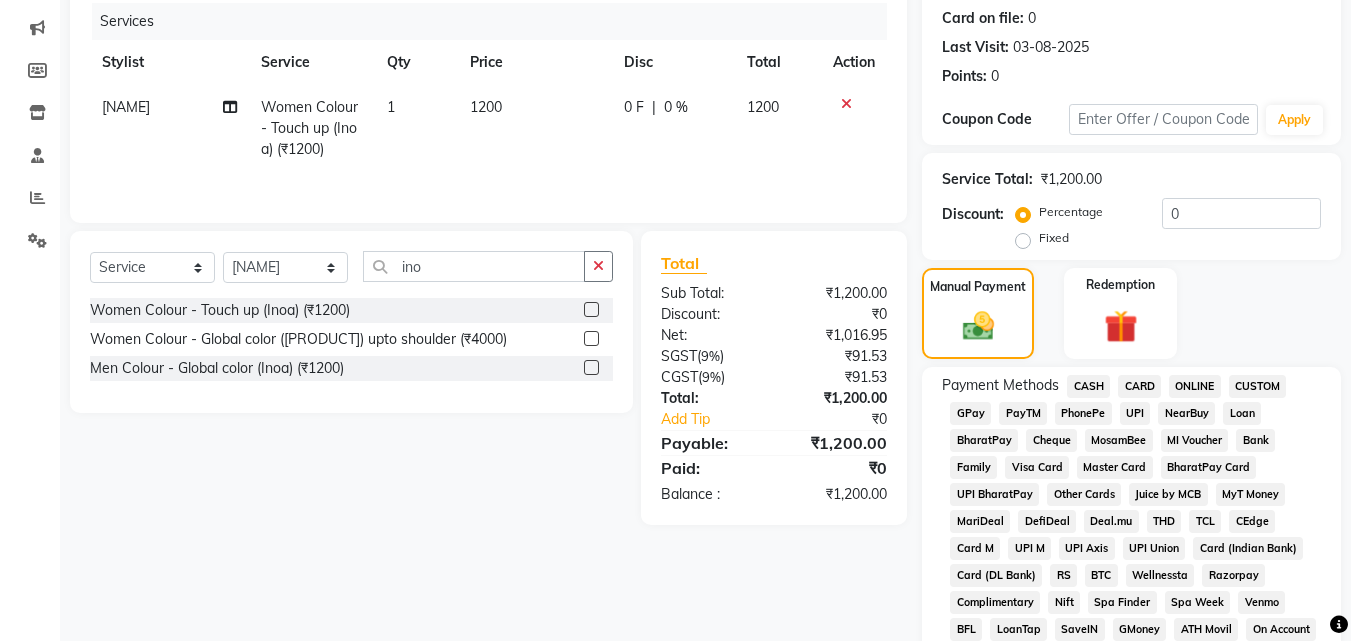 scroll, scrollTop: 246, scrollLeft: 0, axis: vertical 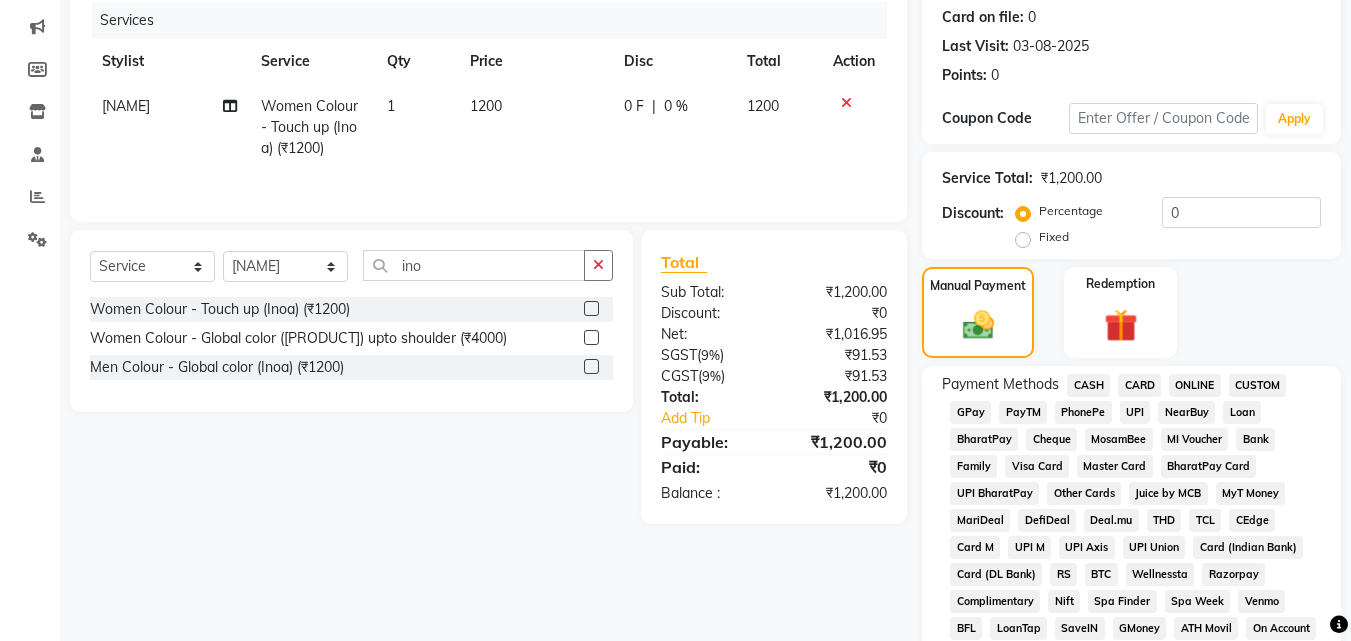 click on "GPay" 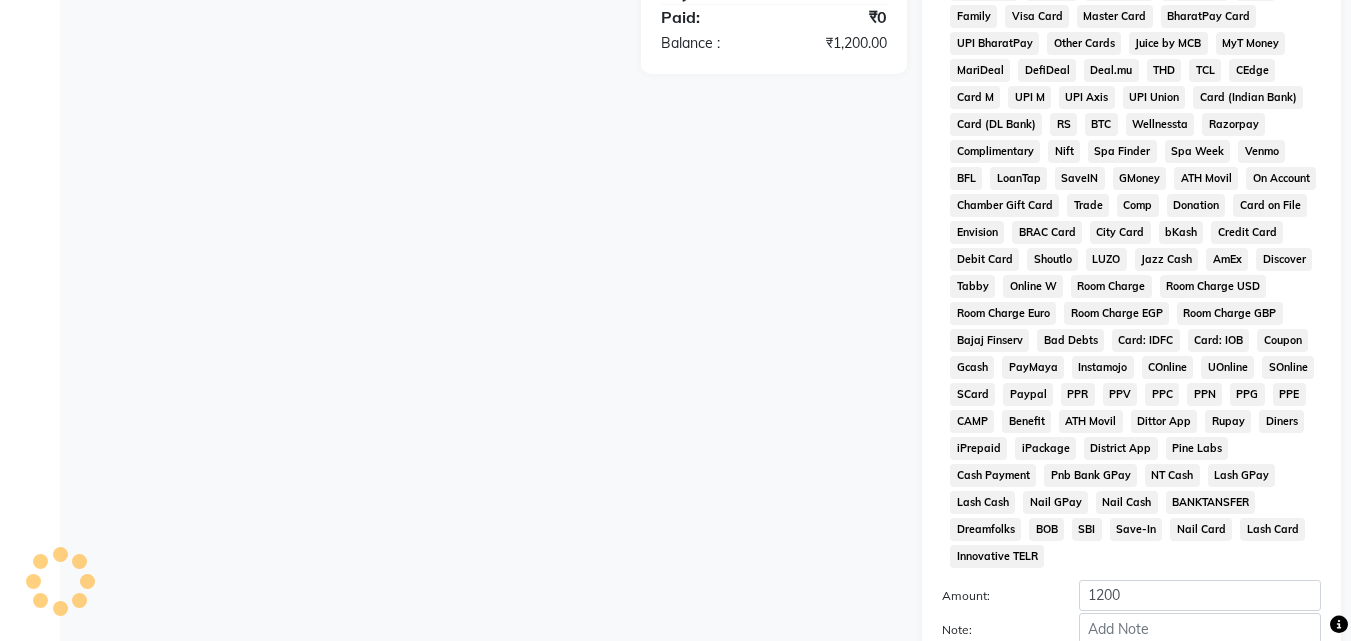 scroll, scrollTop: 701, scrollLeft: 0, axis: vertical 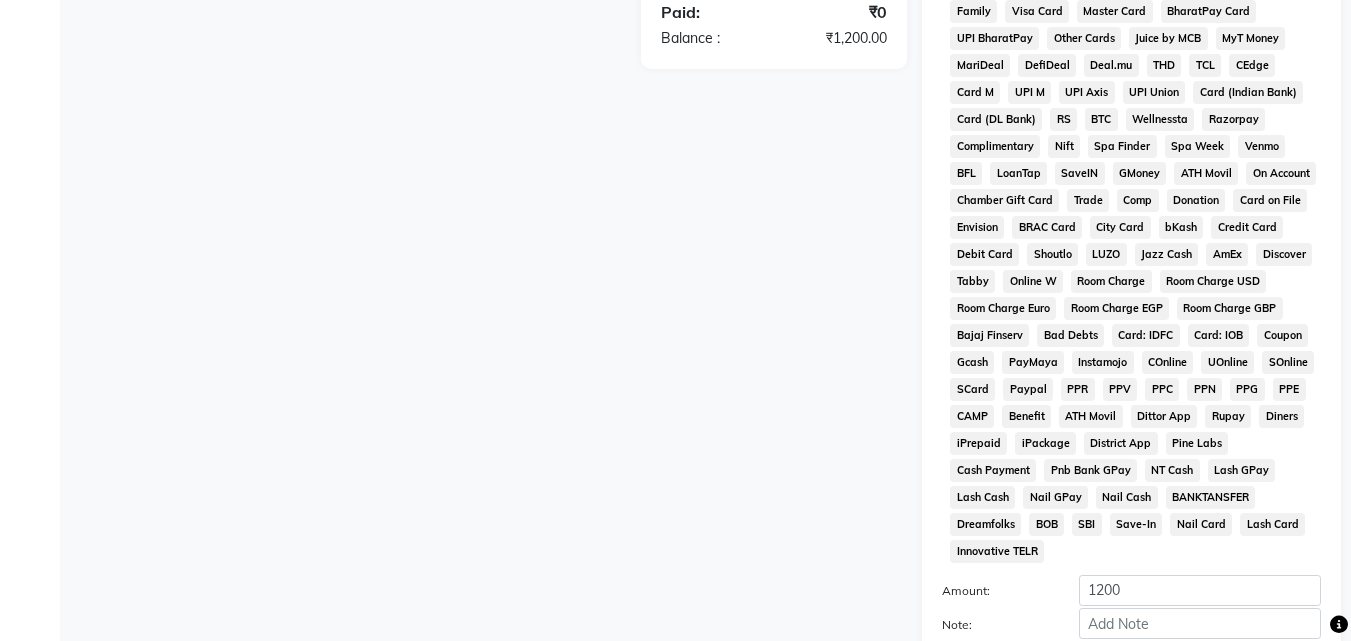 click on "Add Payment" 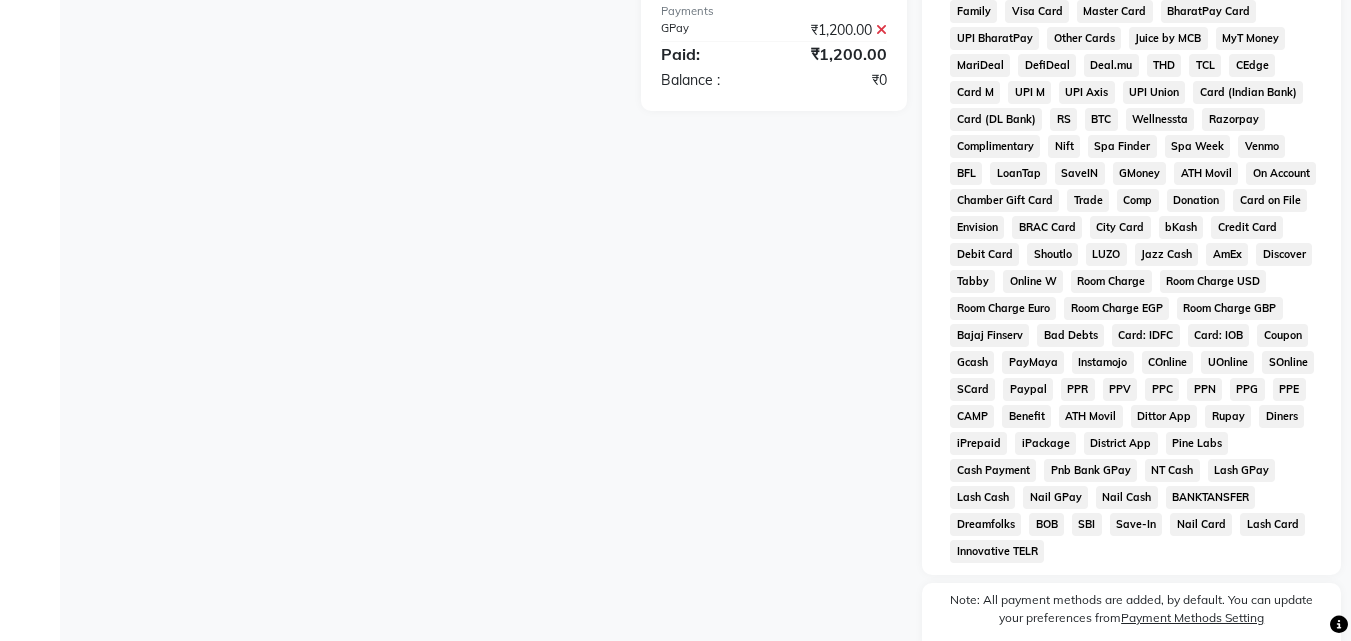 scroll, scrollTop: 868, scrollLeft: 0, axis: vertical 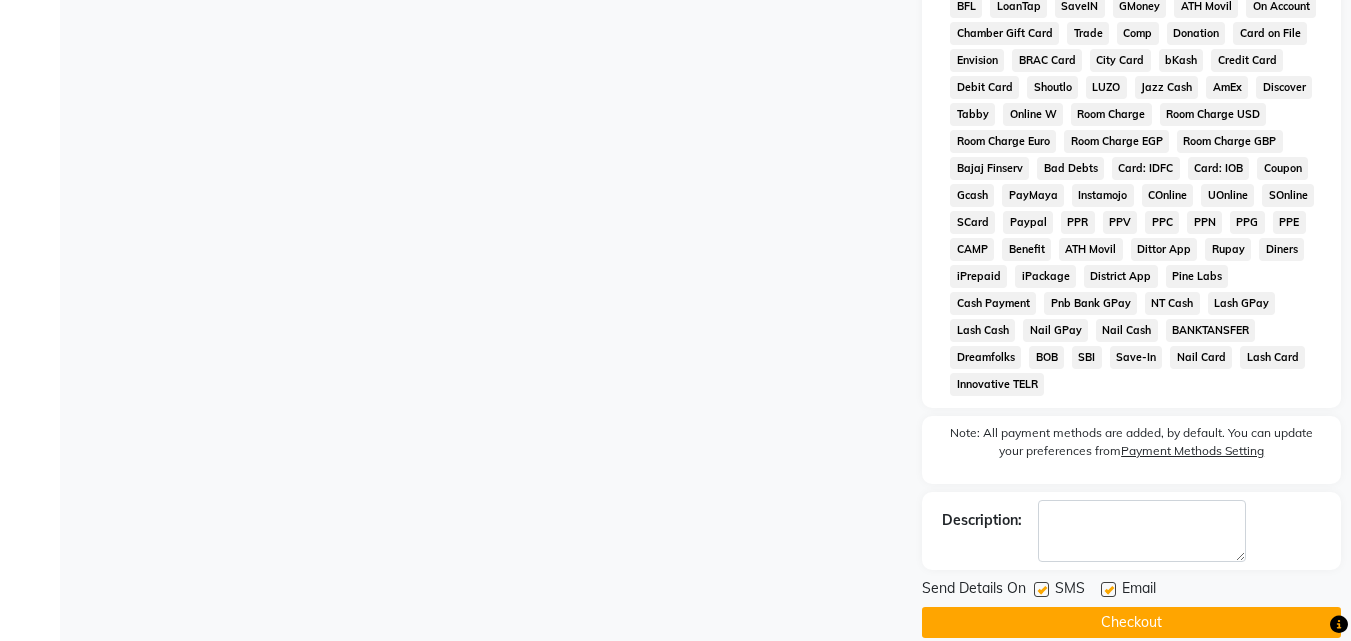 click on "Checkout" 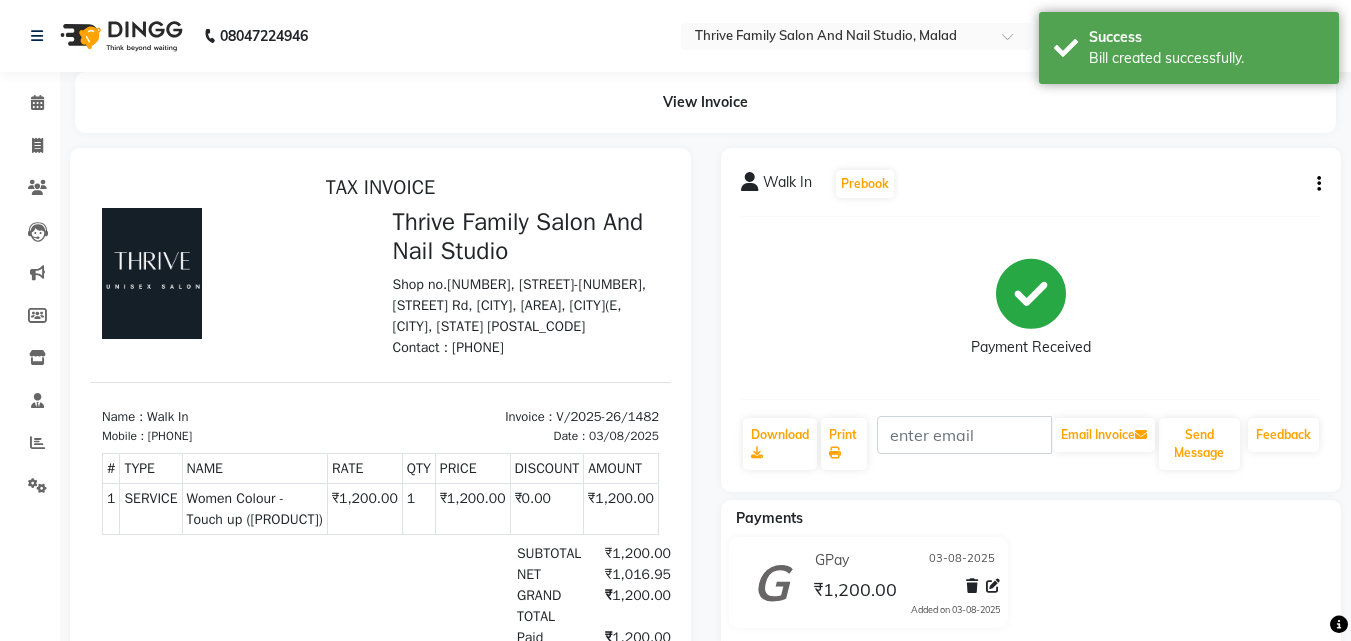 scroll, scrollTop: 0, scrollLeft: 0, axis: both 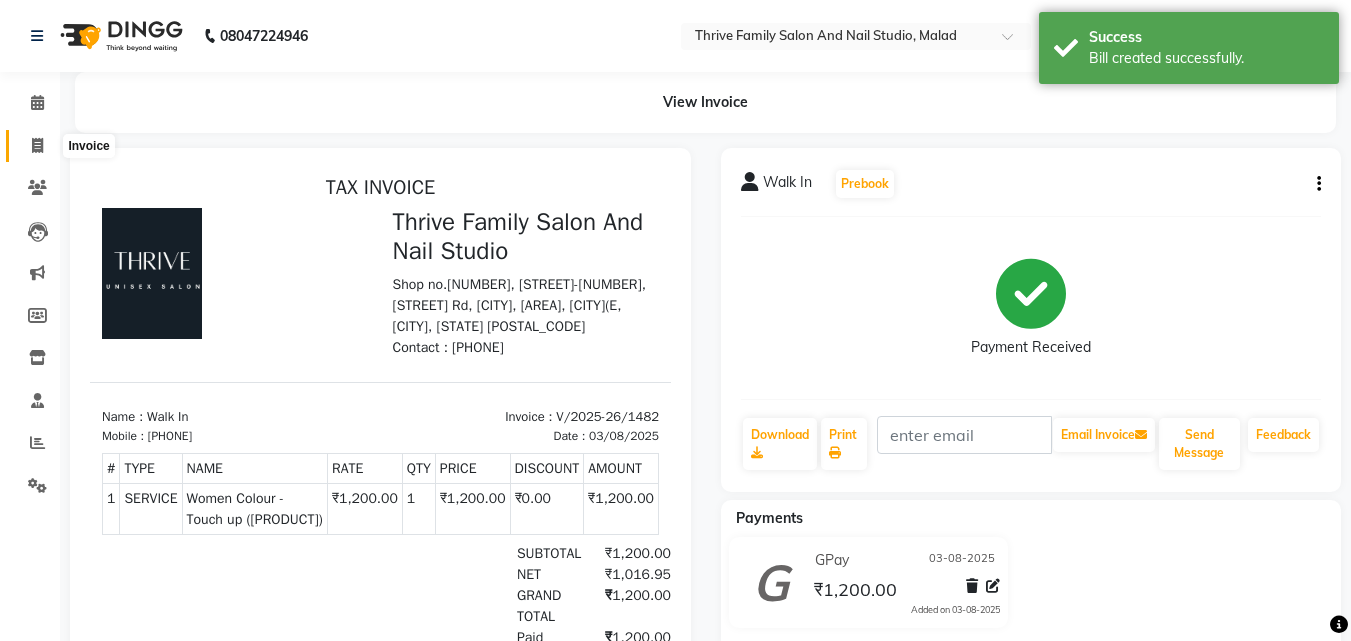 click 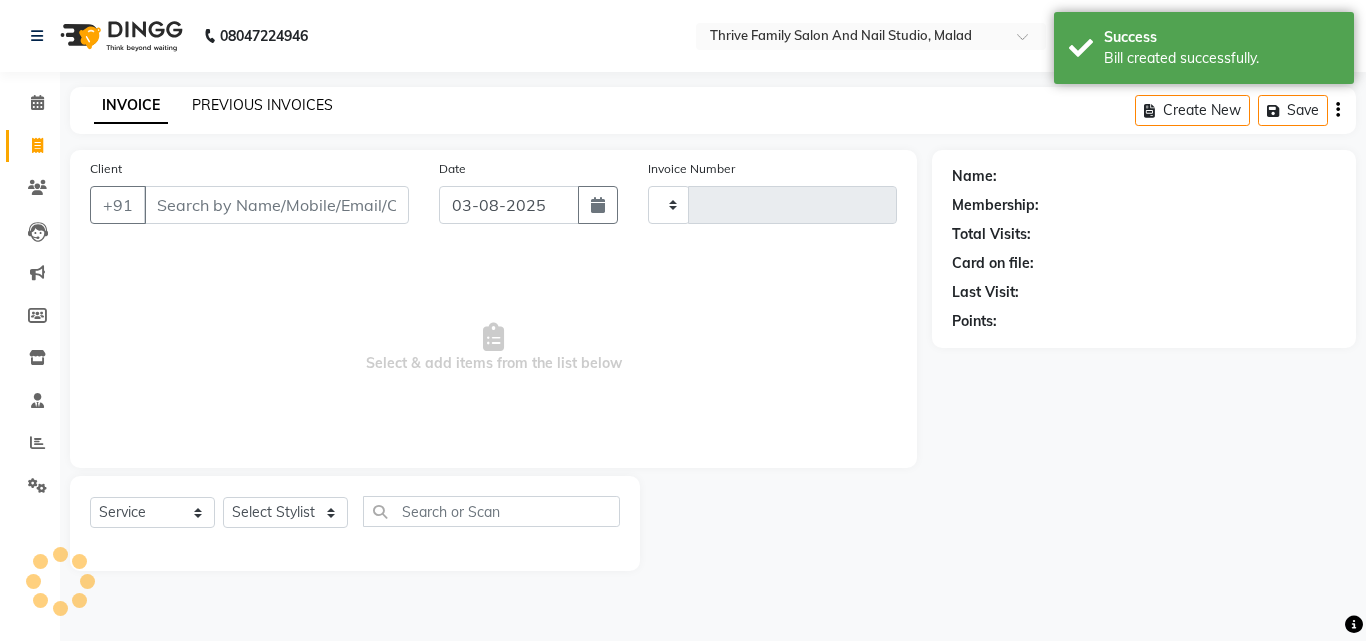 type on "1483" 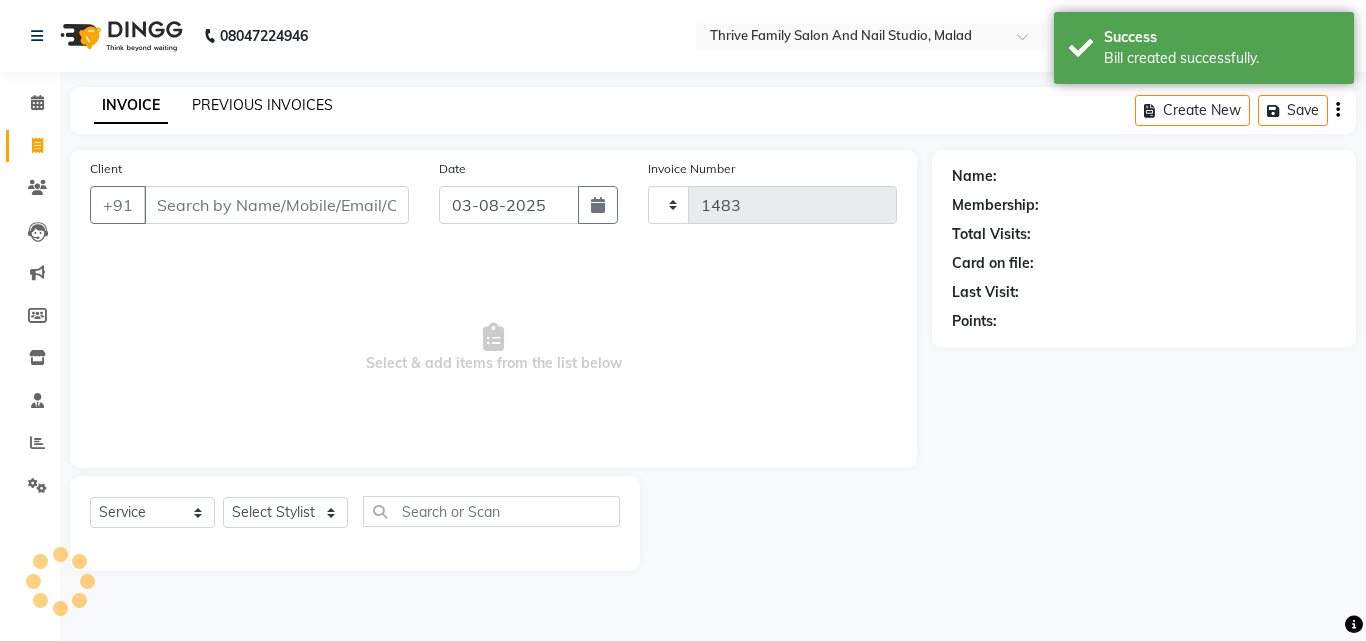 select on "5990" 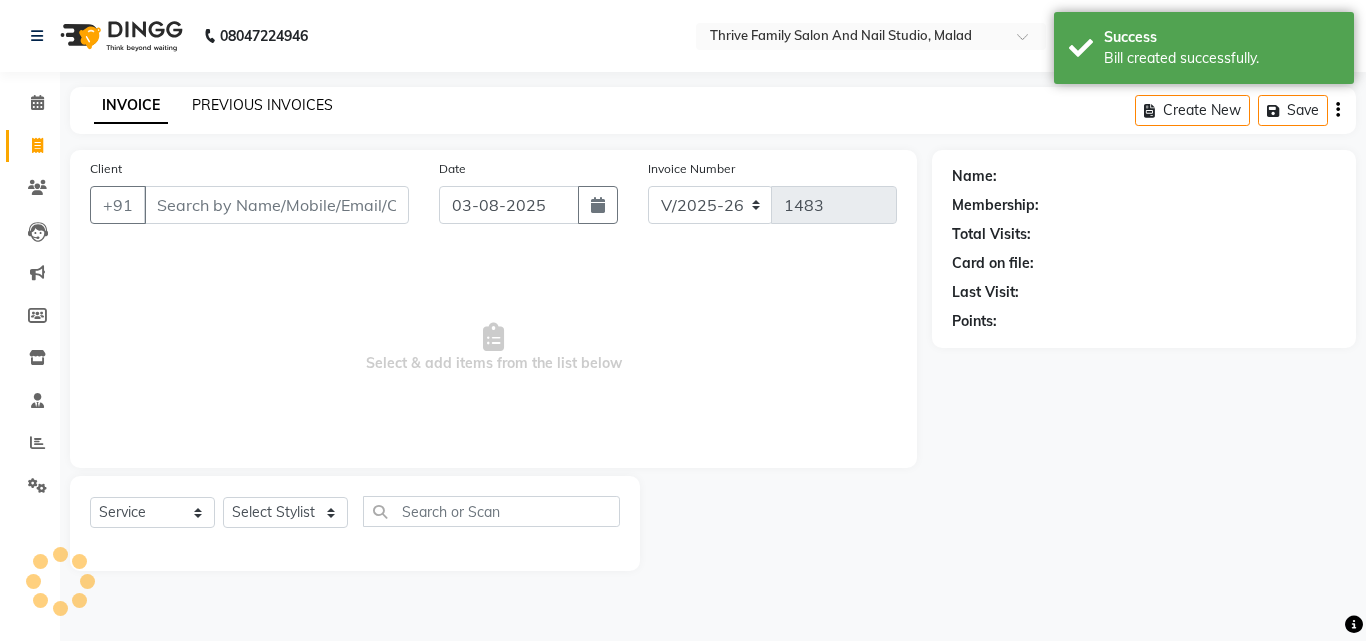 click on "PREVIOUS INVOICES" 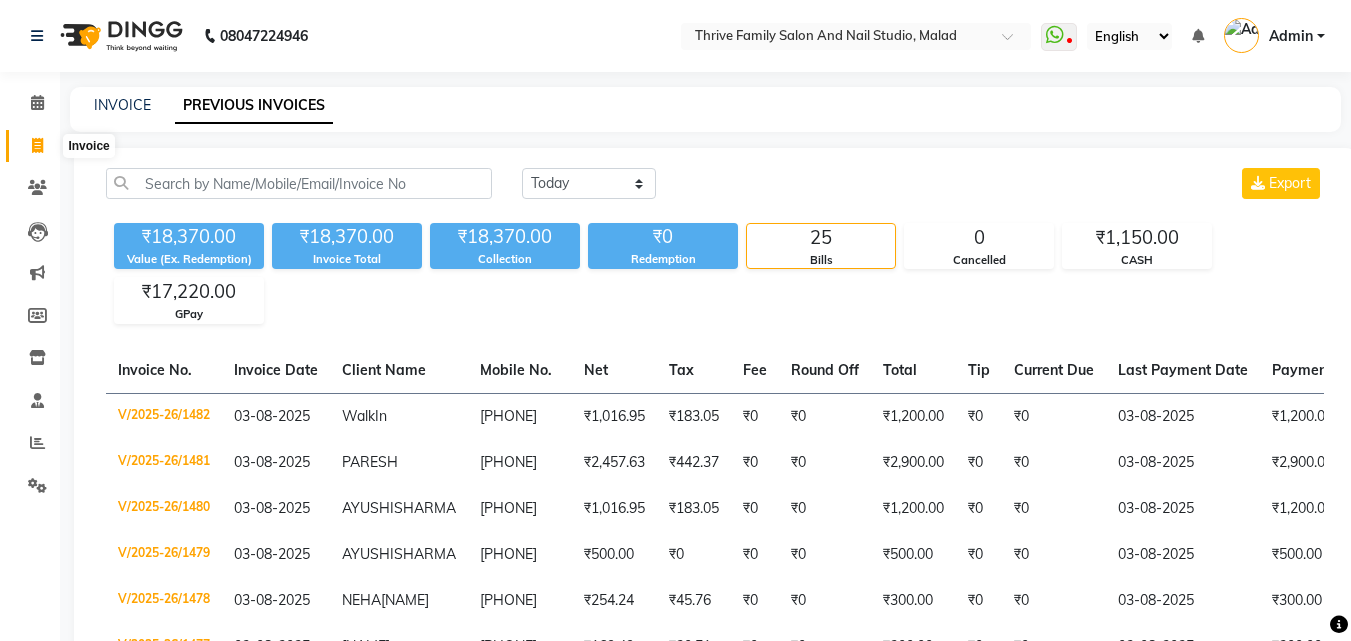 click 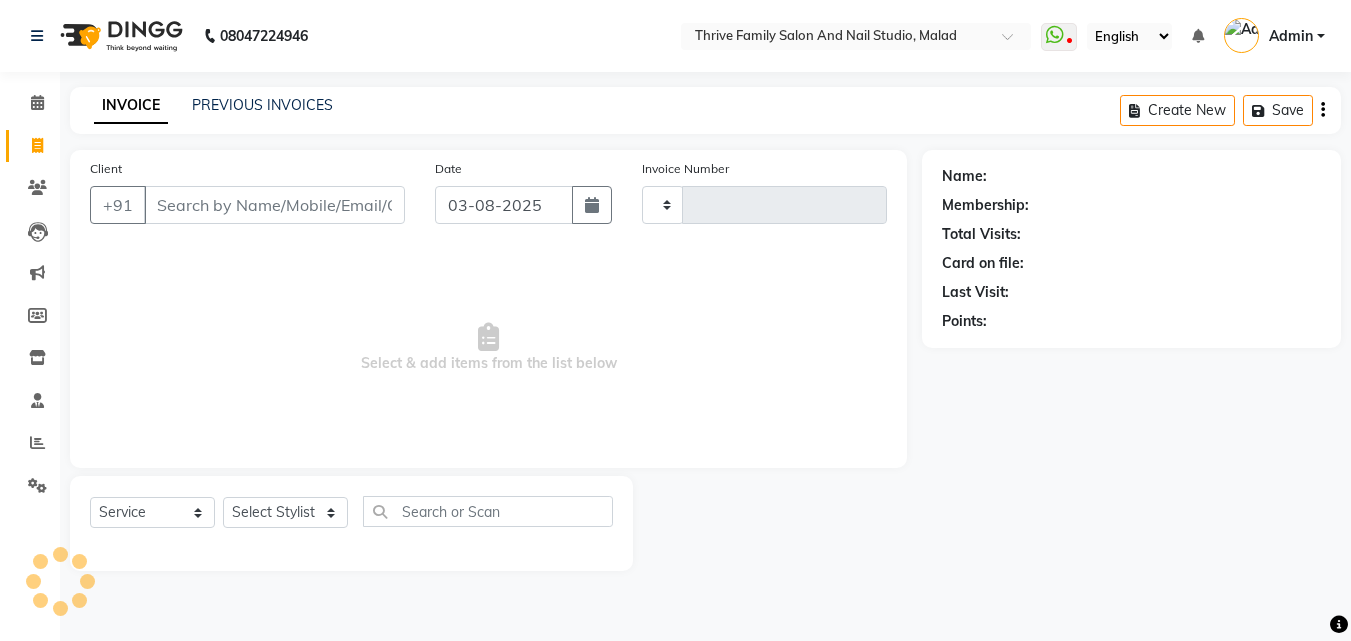 type on "1483" 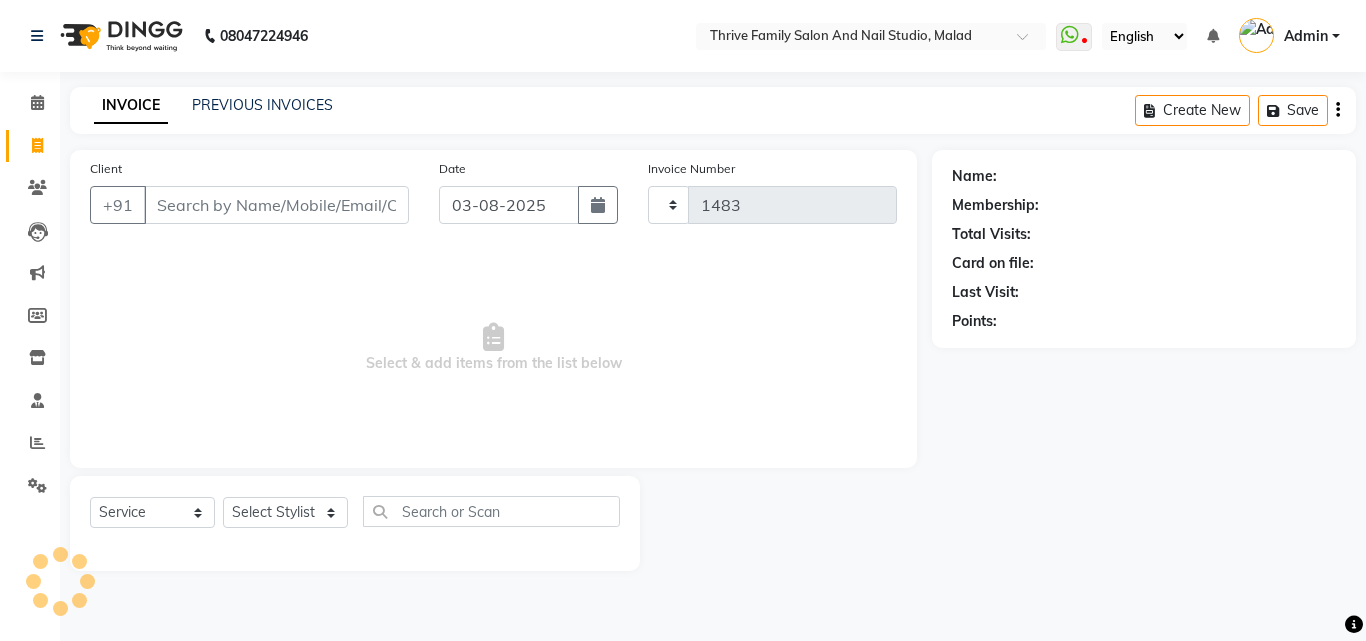 select on "5990" 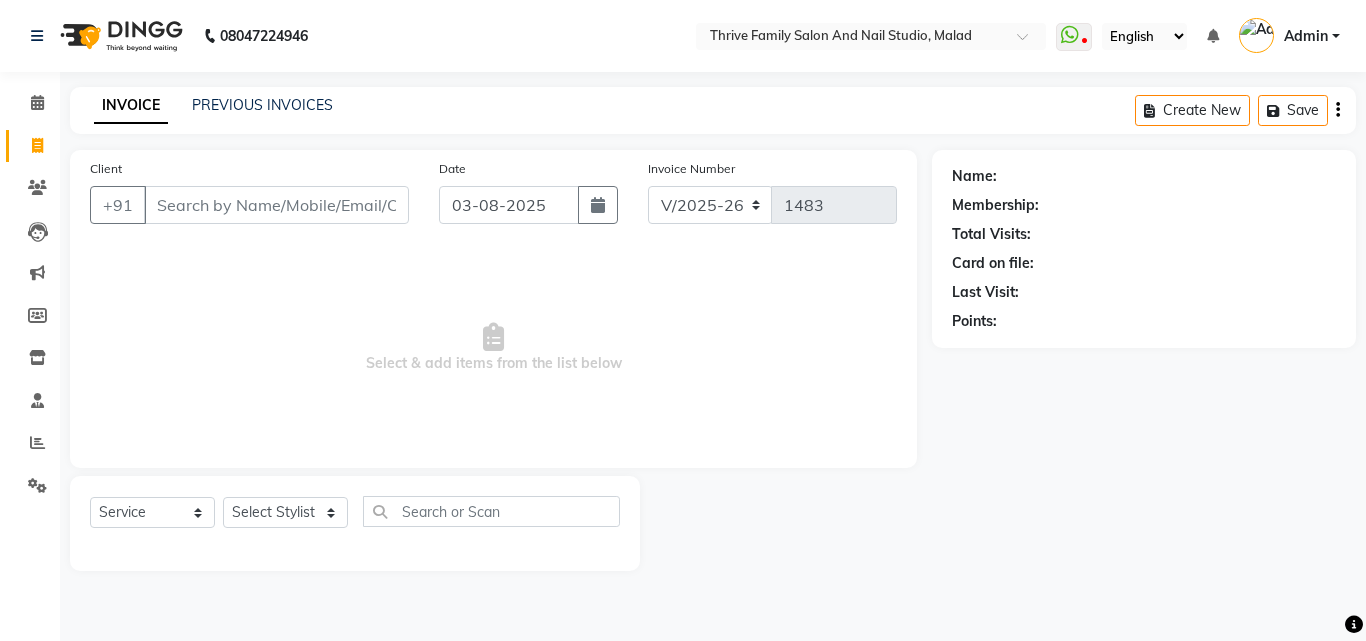 click on "Client" at bounding box center [276, 205] 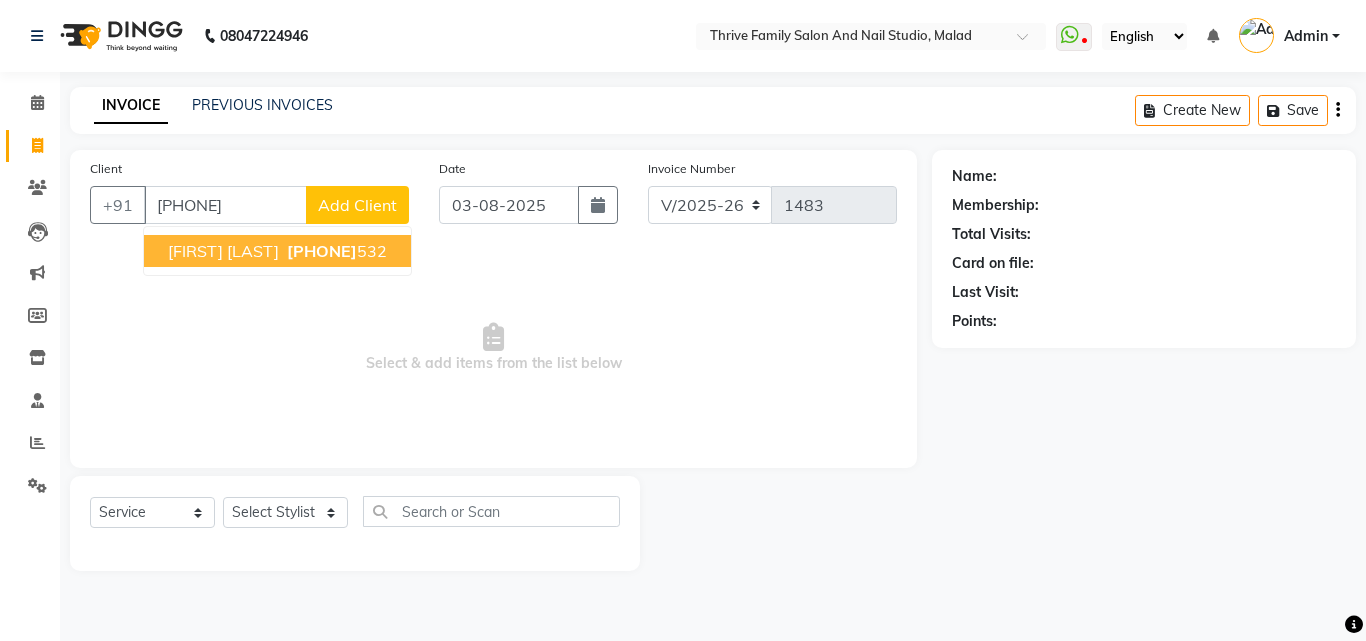click on "[PHONE]" at bounding box center (322, 251) 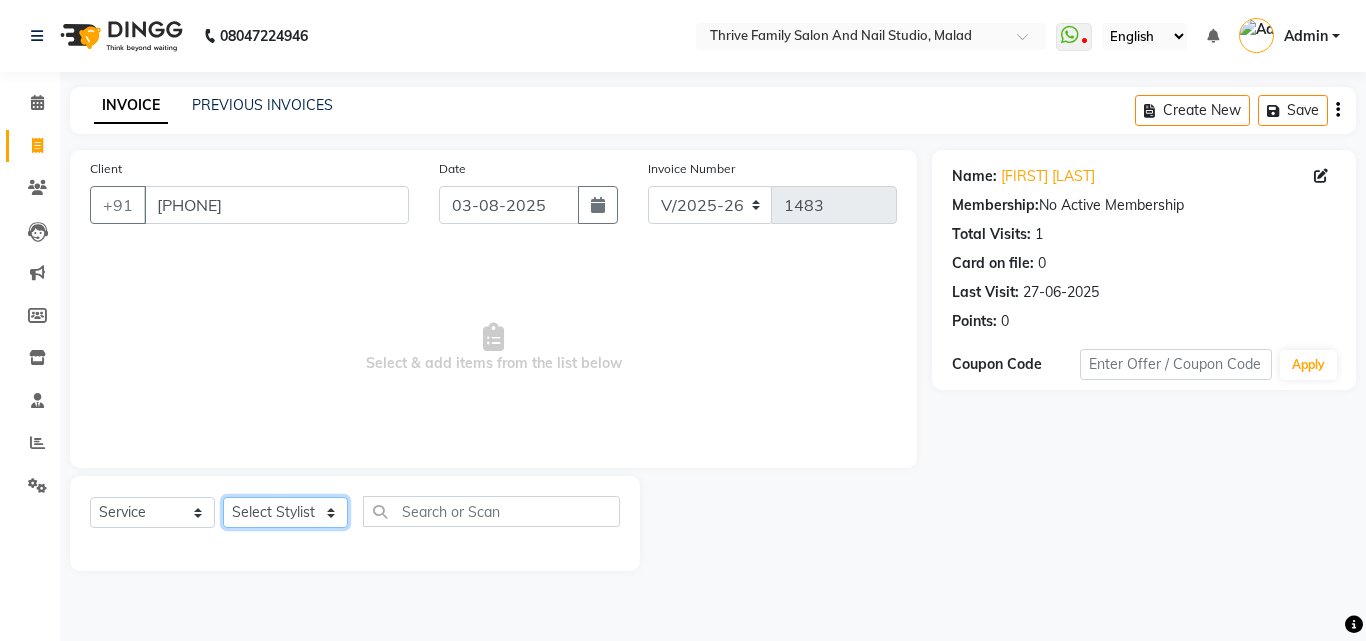 click on "Select Stylist [NAME] [NAME] [NAME] [NAME] [NAME] Manager [NAME] [NAME] [NAME] [NAME] [NAME] [NAME]" 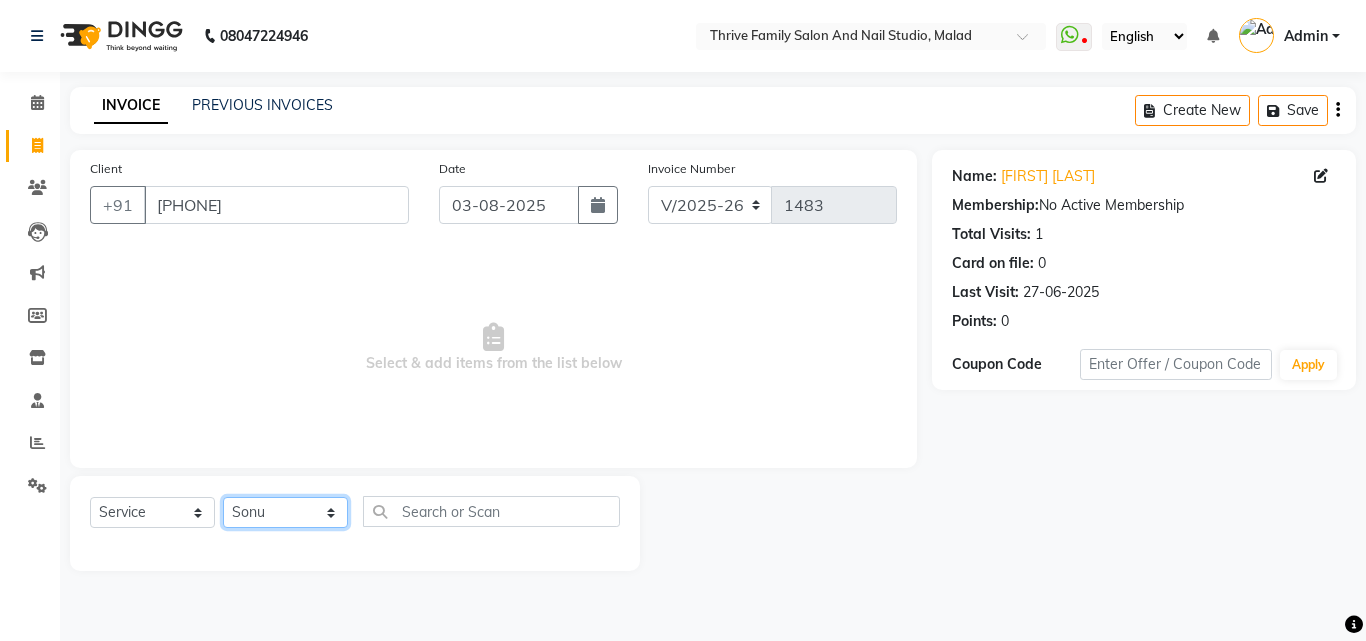 click on "Select Stylist [NAME] [NAME] [NAME] [NAME] [NAME] Manager [NAME] [NAME] [NAME] [NAME] [NAME] [NAME]" 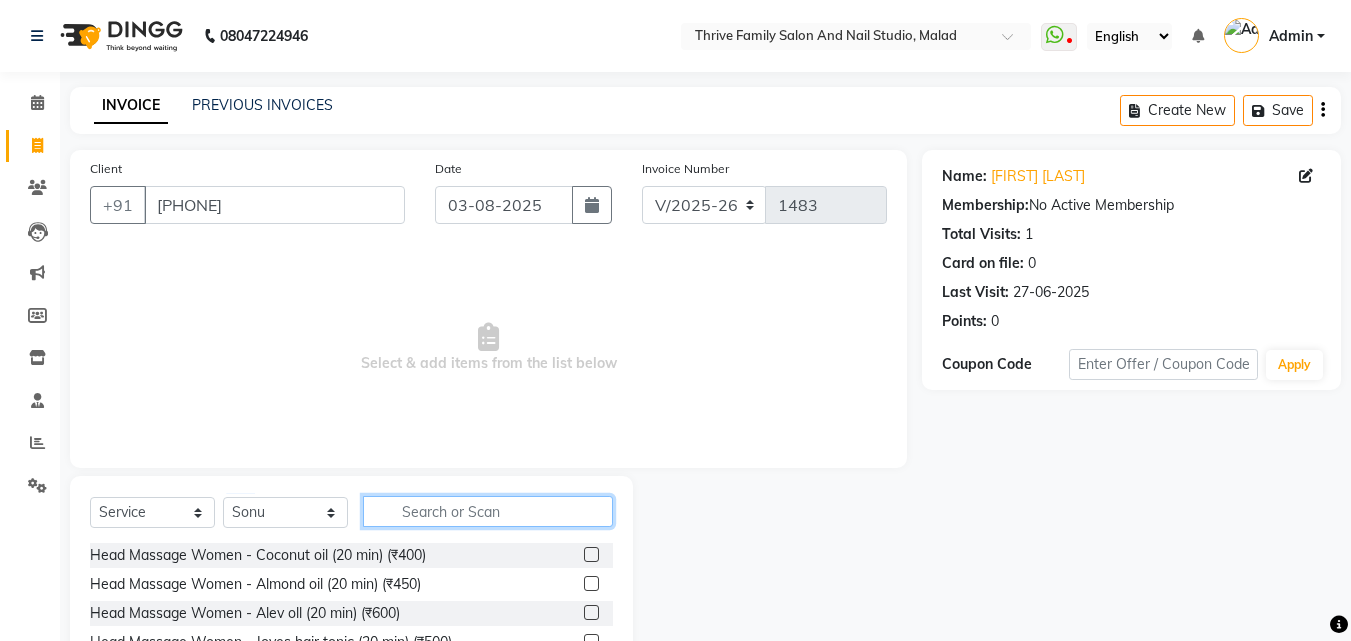 click 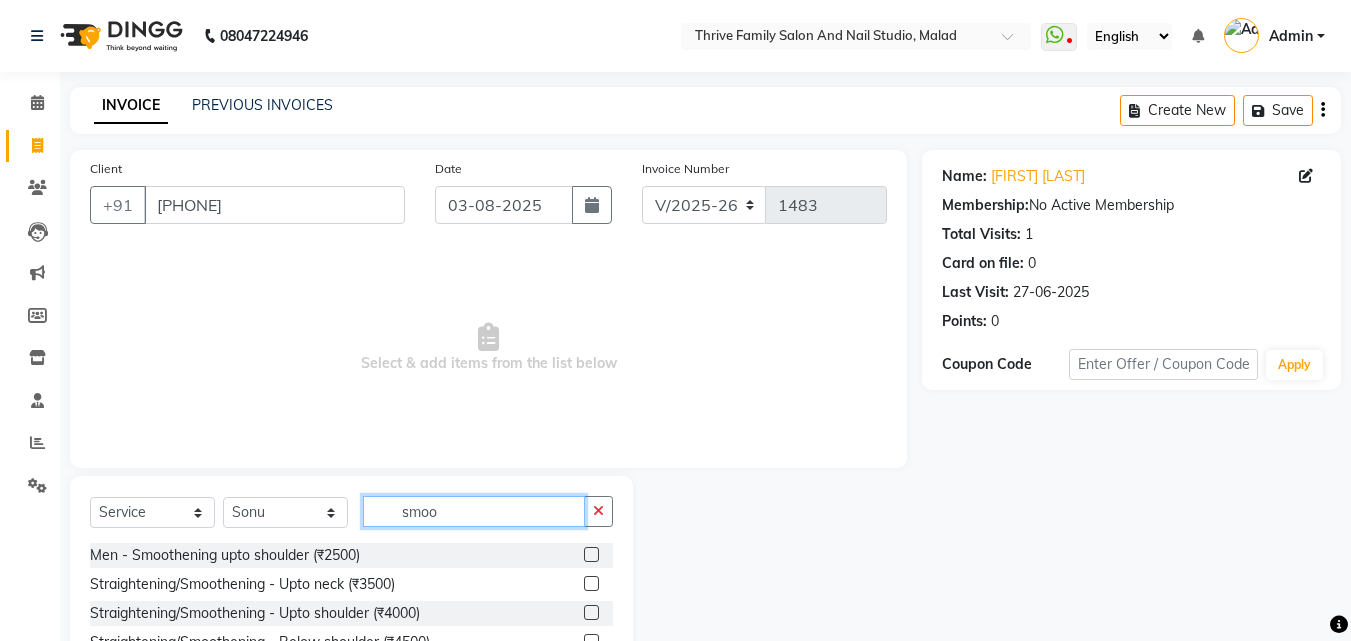 type on "smoo" 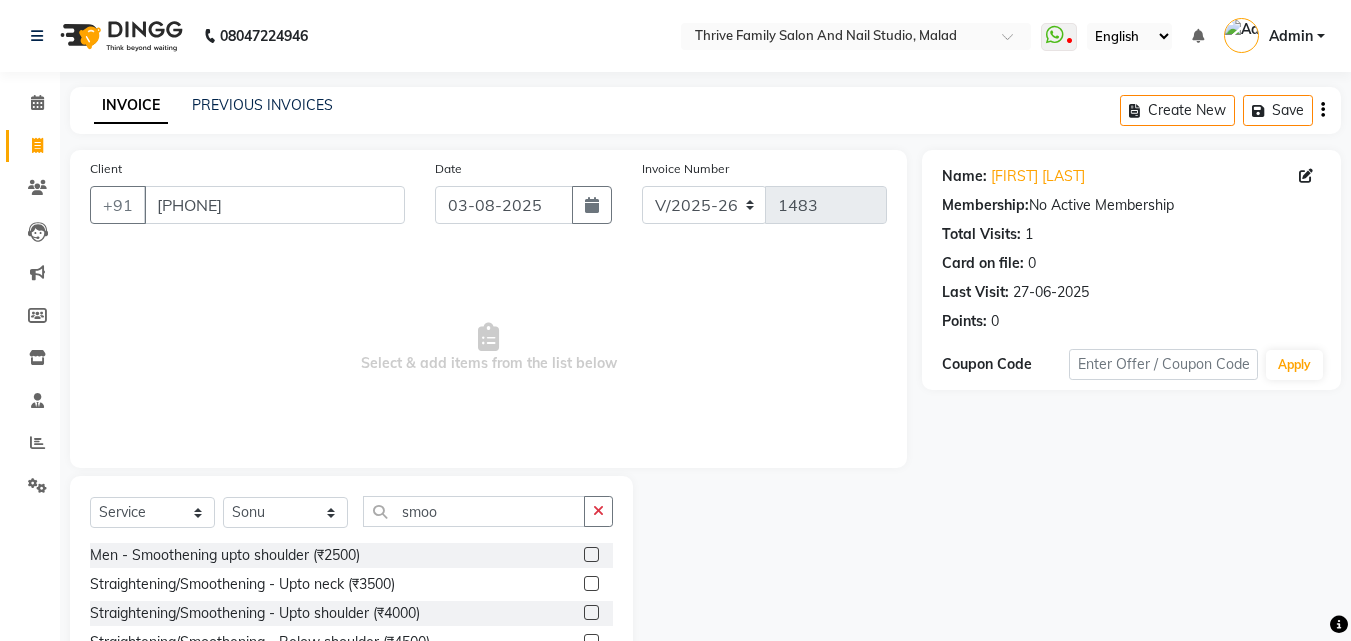 click 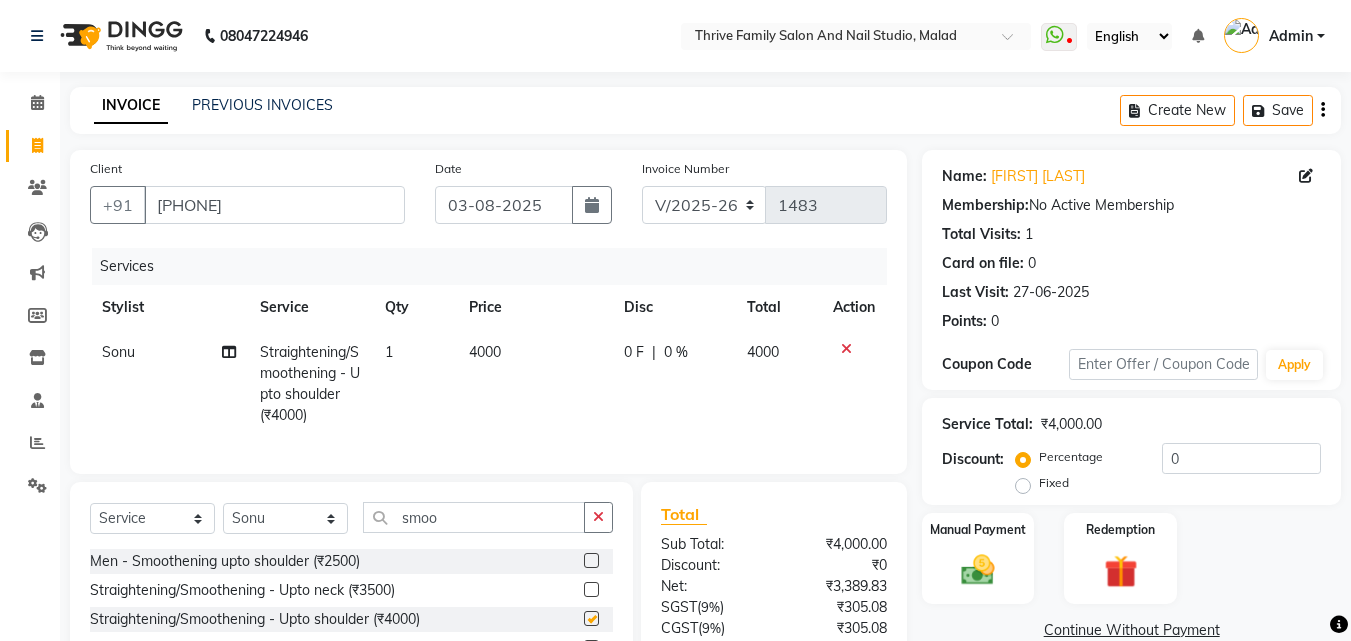 checkbox on "false" 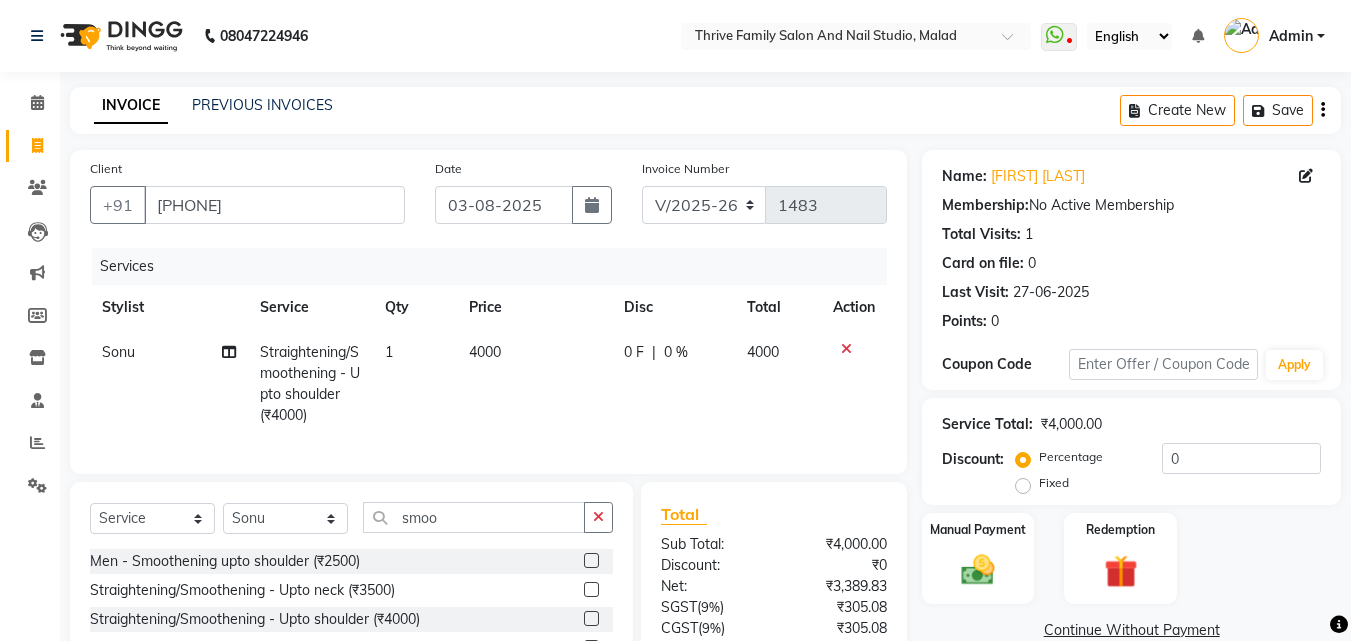 click on "4000" 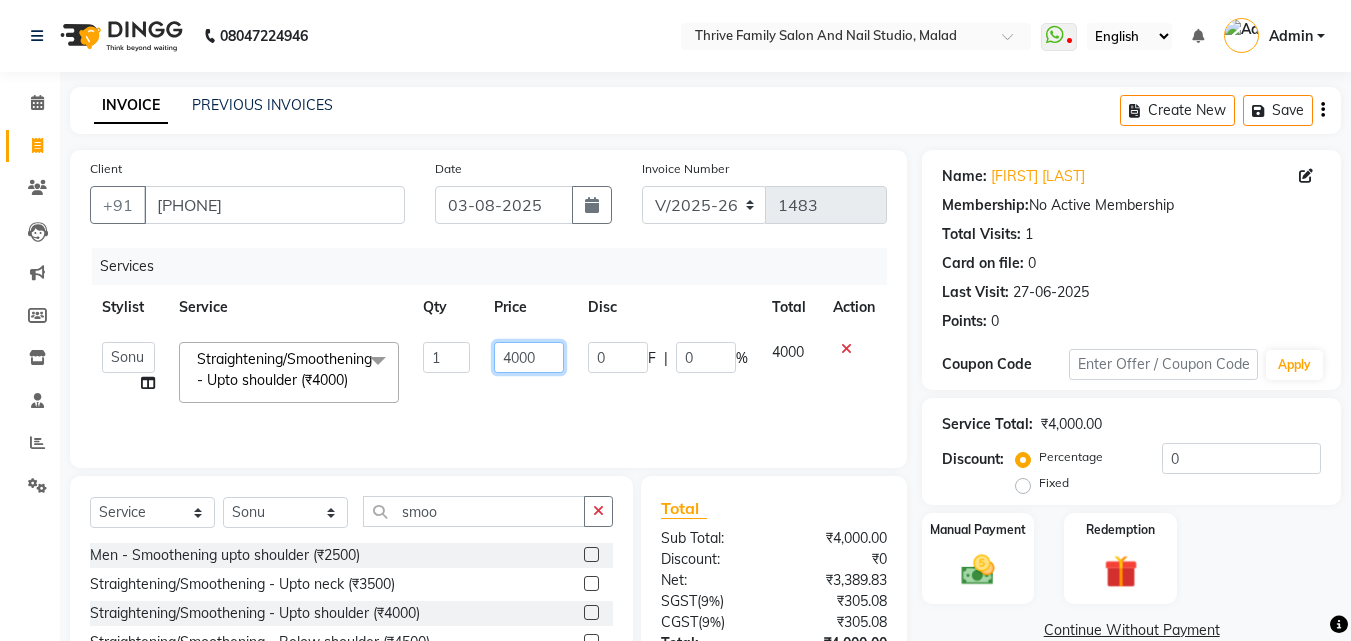 click on "4000" 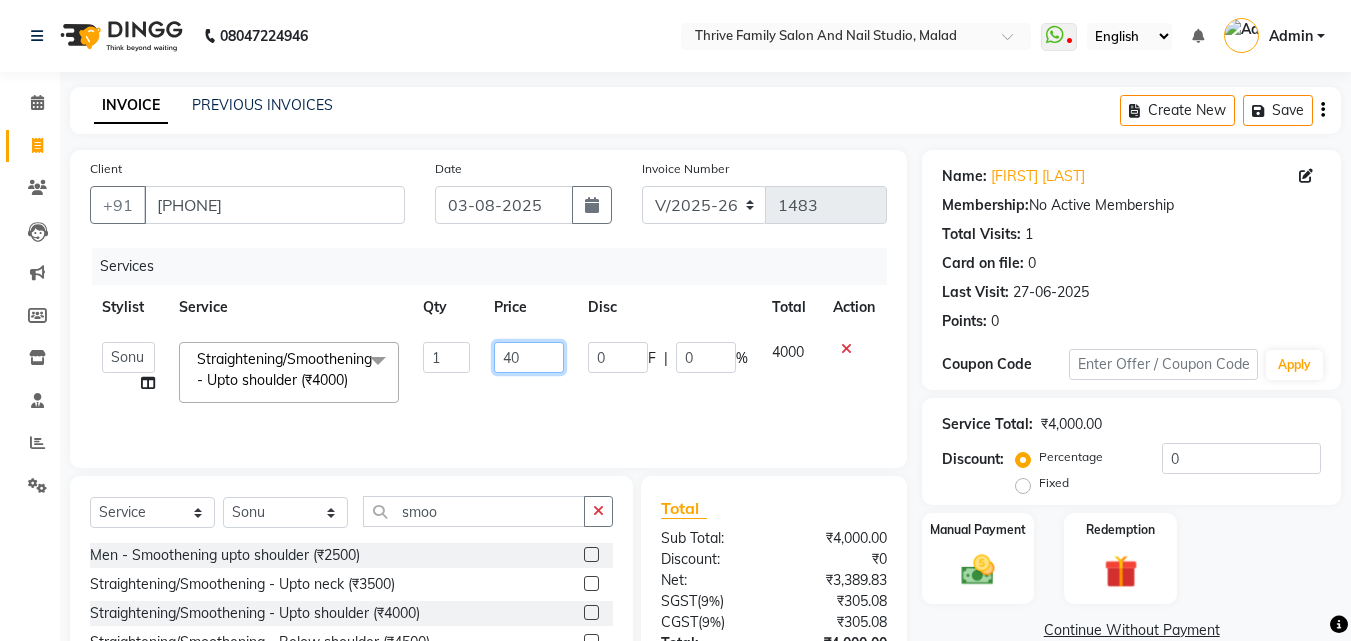 type on "4" 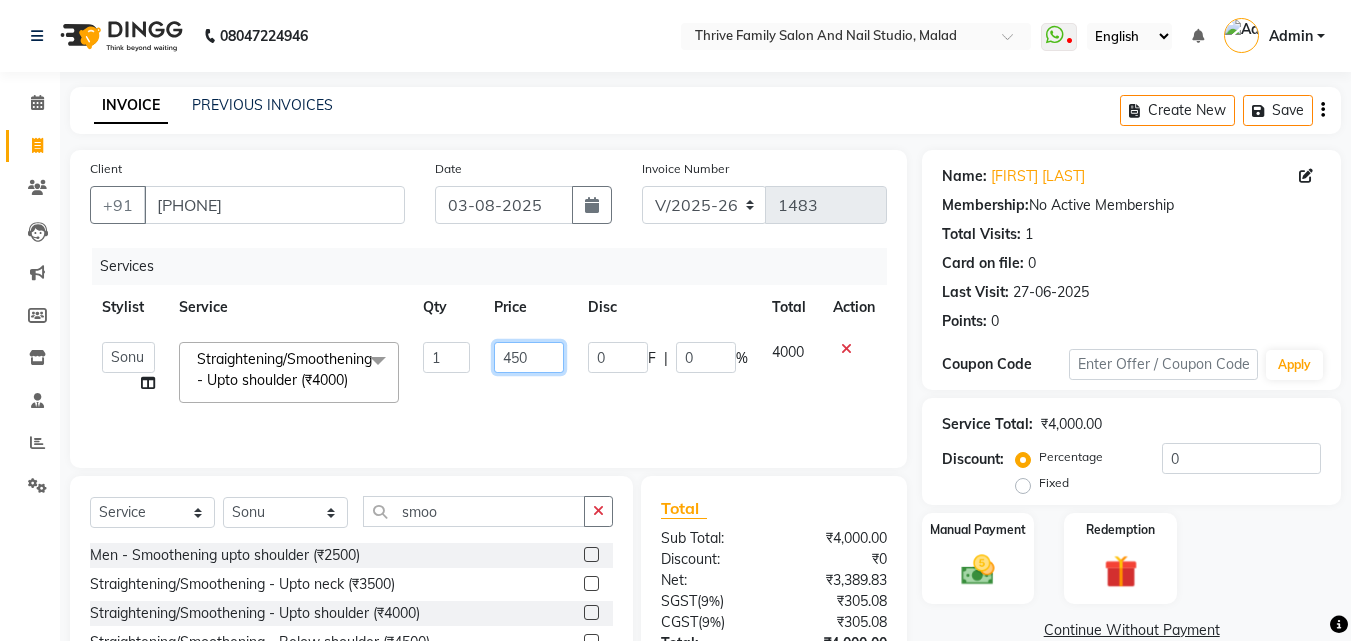 type on "4500" 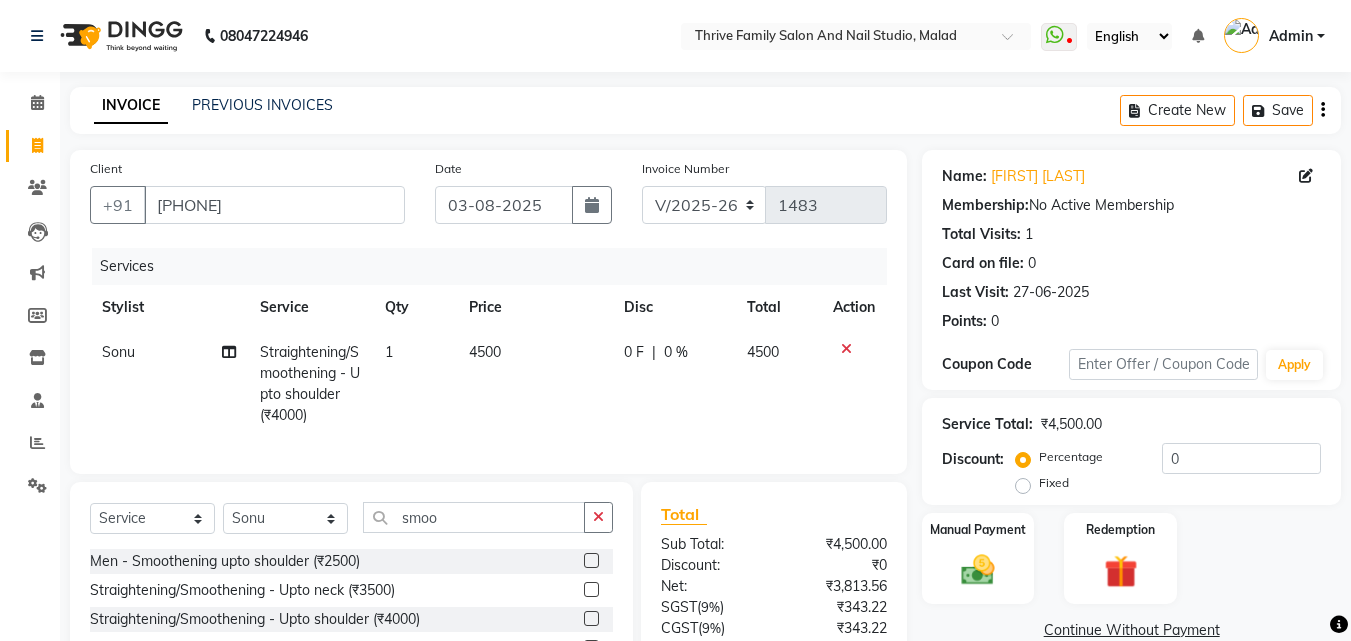 click on "4500" 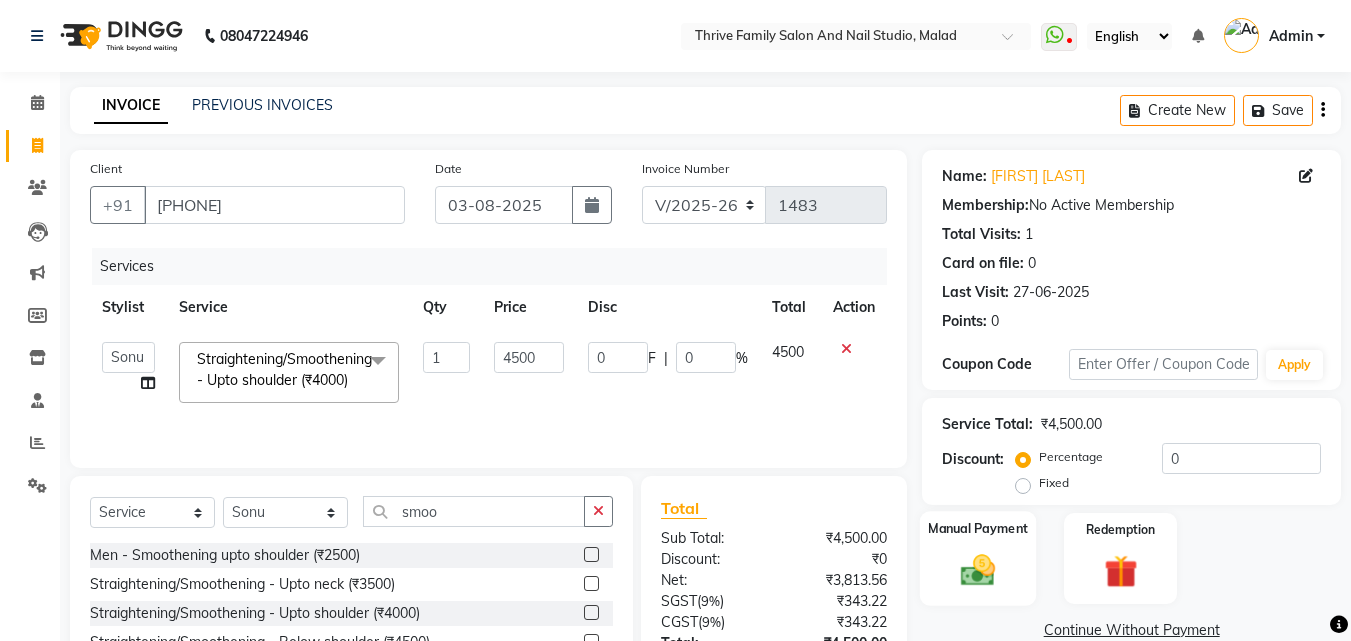 click on "Manual Payment" 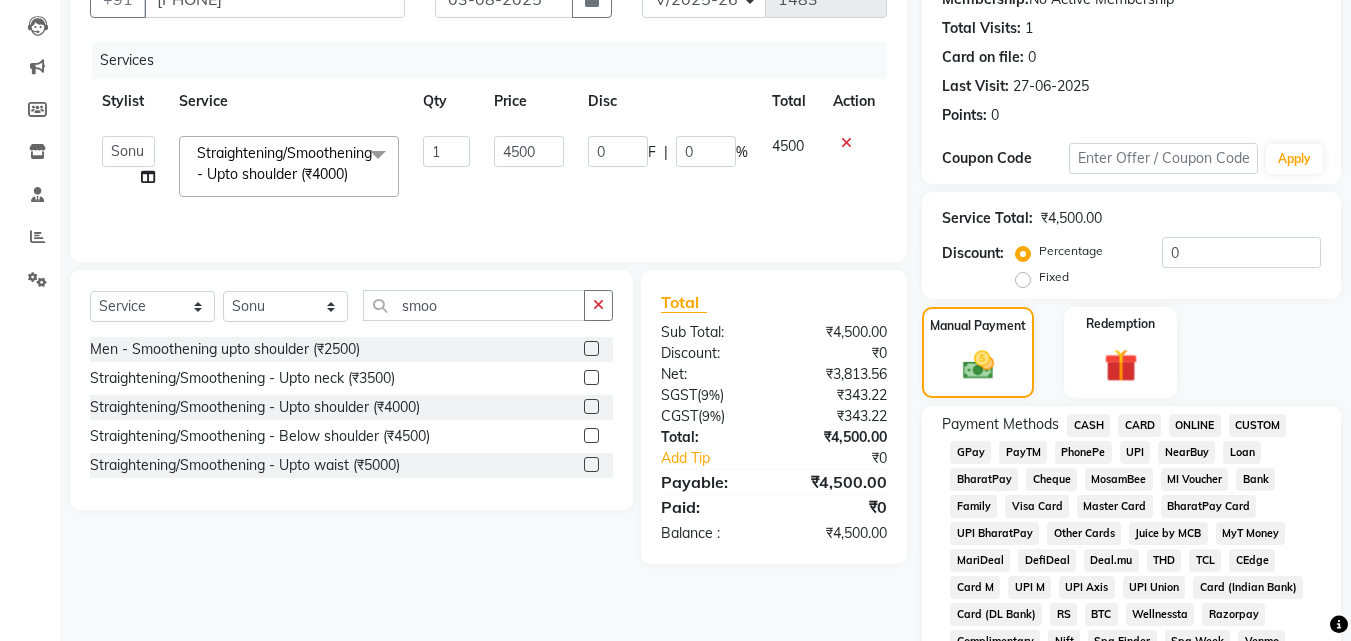 scroll, scrollTop: 207, scrollLeft: 0, axis: vertical 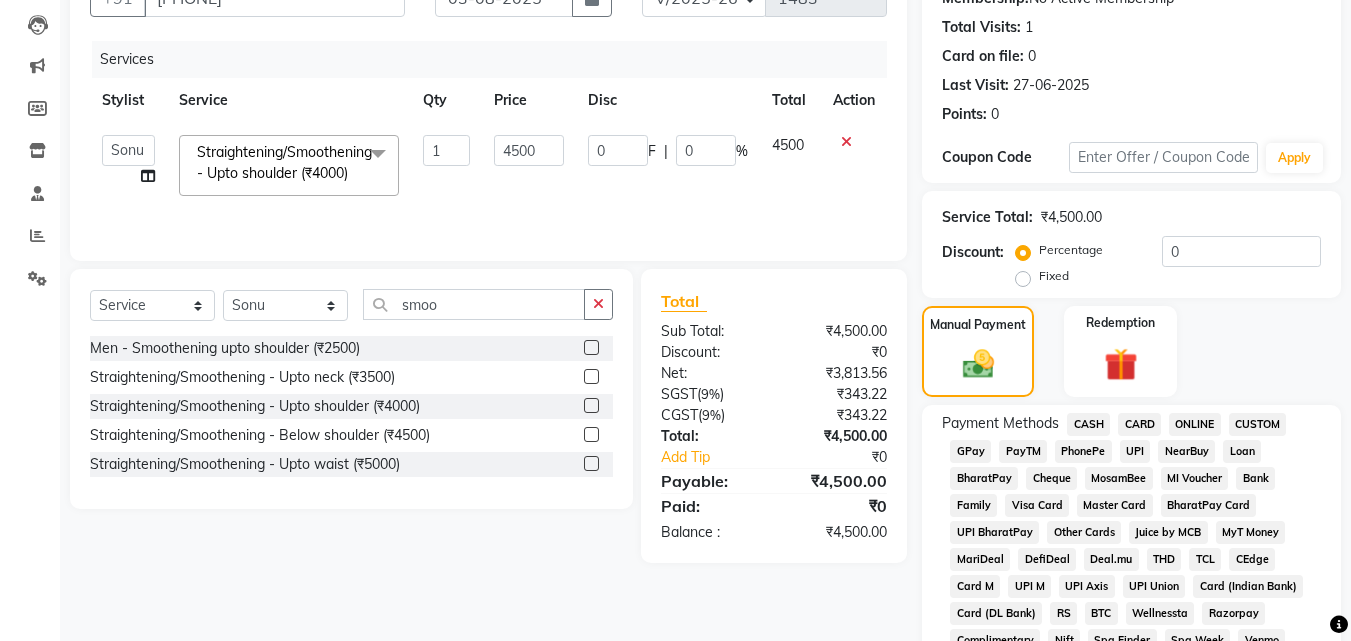 click on "GPay" 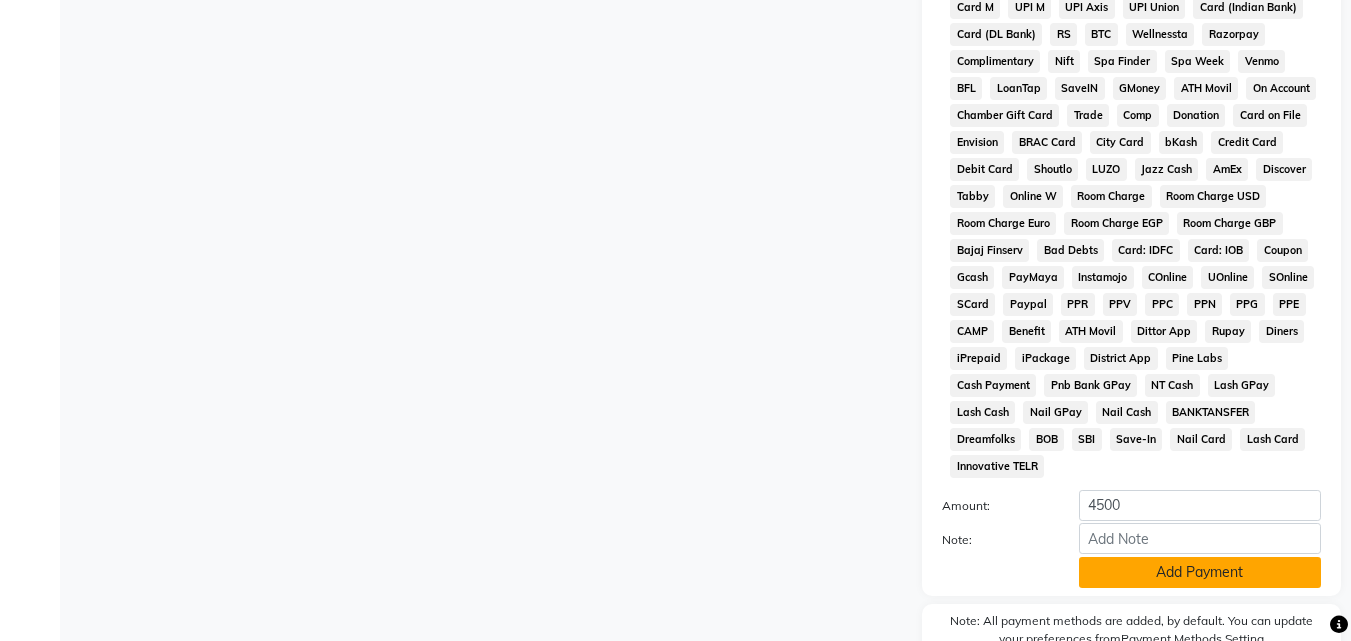 scroll, scrollTop: 787, scrollLeft: 0, axis: vertical 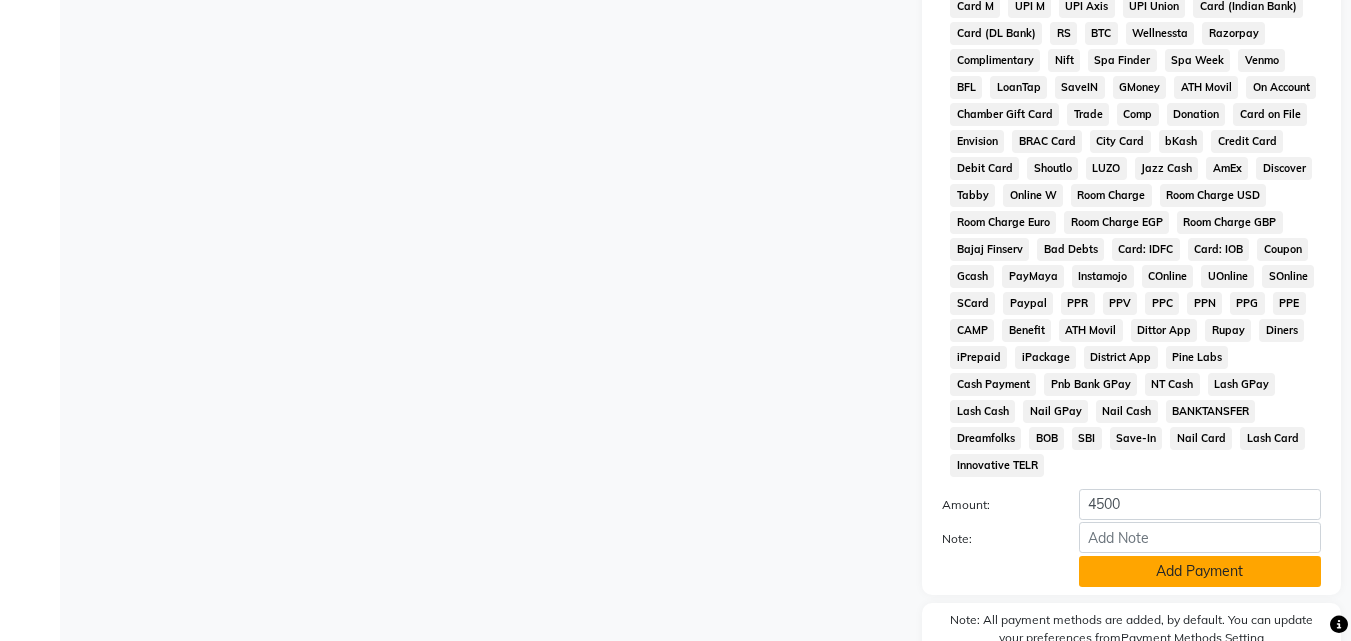 click on "Add Payment" 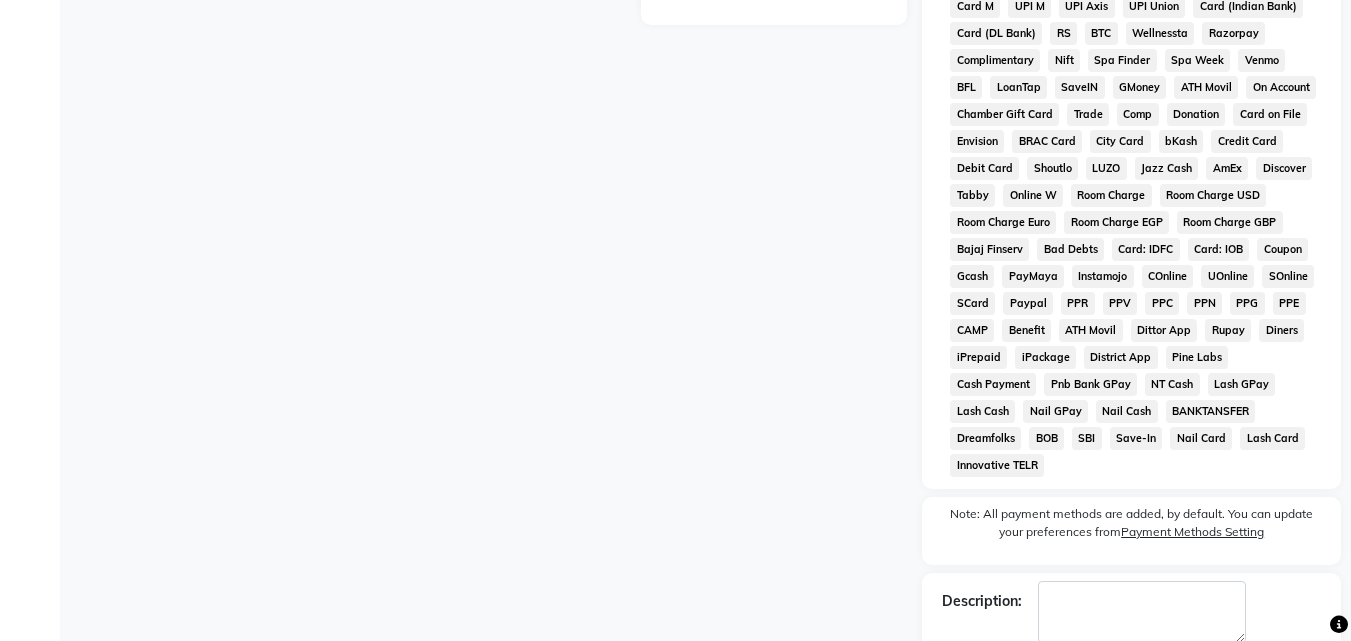 scroll, scrollTop: 868, scrollLeft: 0, axis: vertical 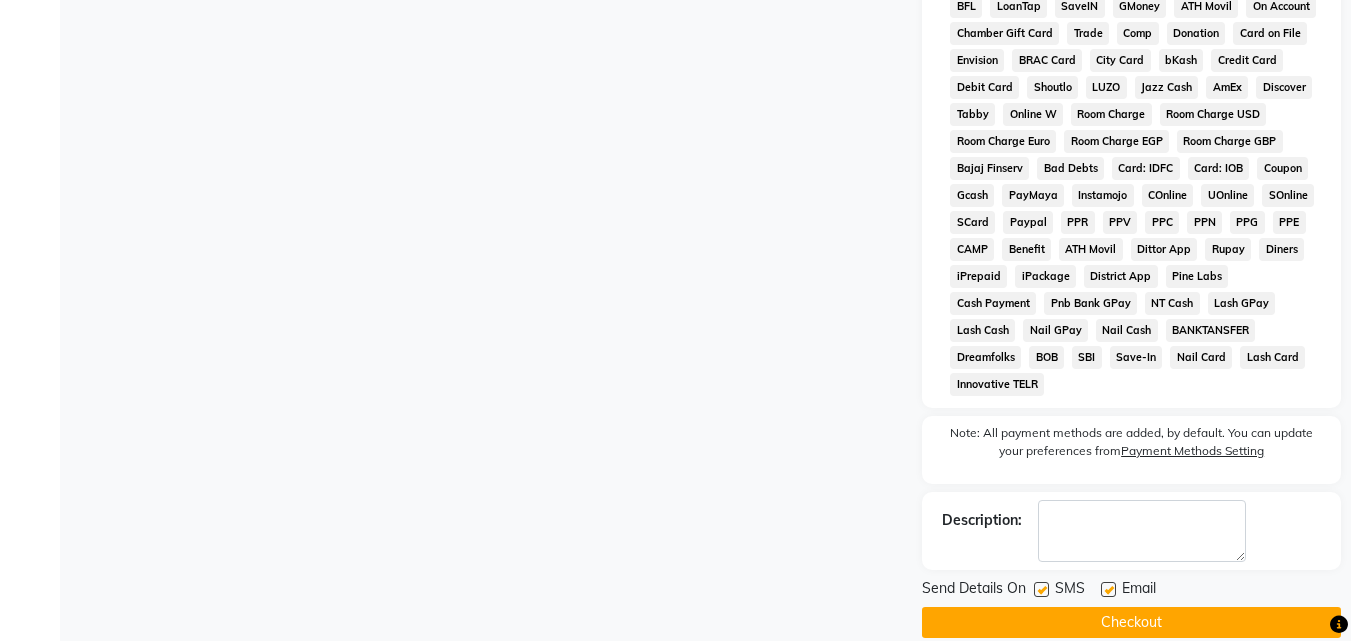 click on "Checkout" 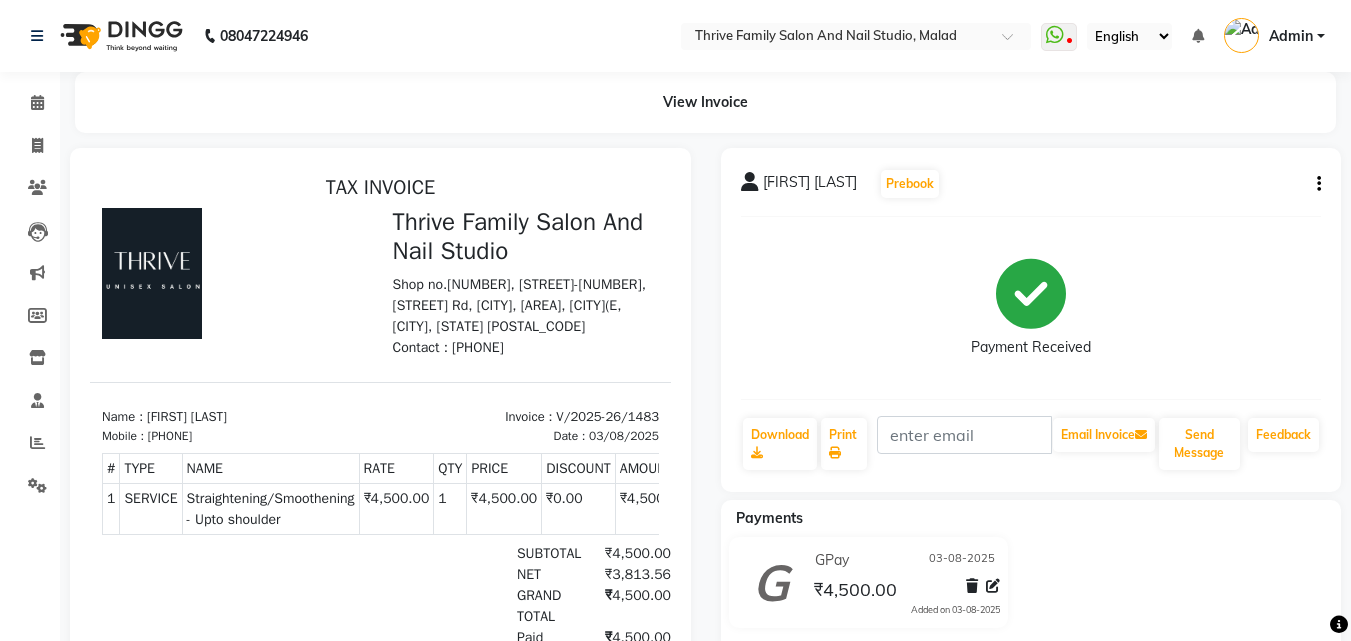 scroll, scrollTop: 0, scrollLeft: 0, axis: both 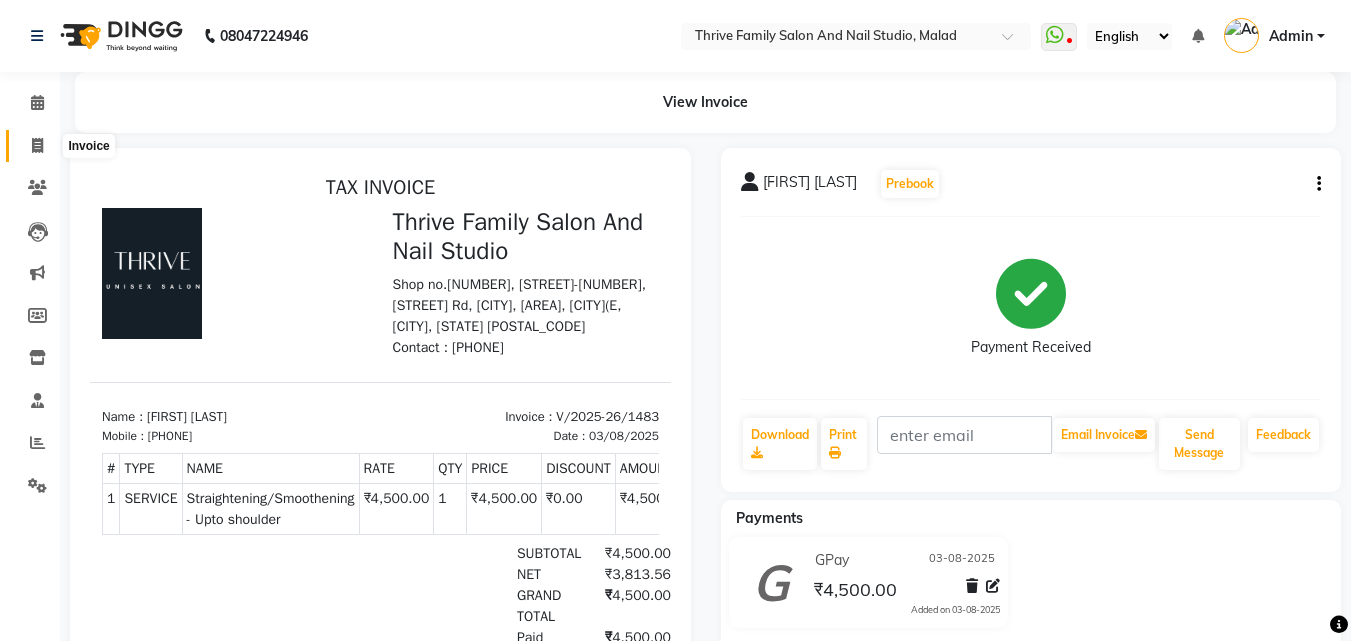 click 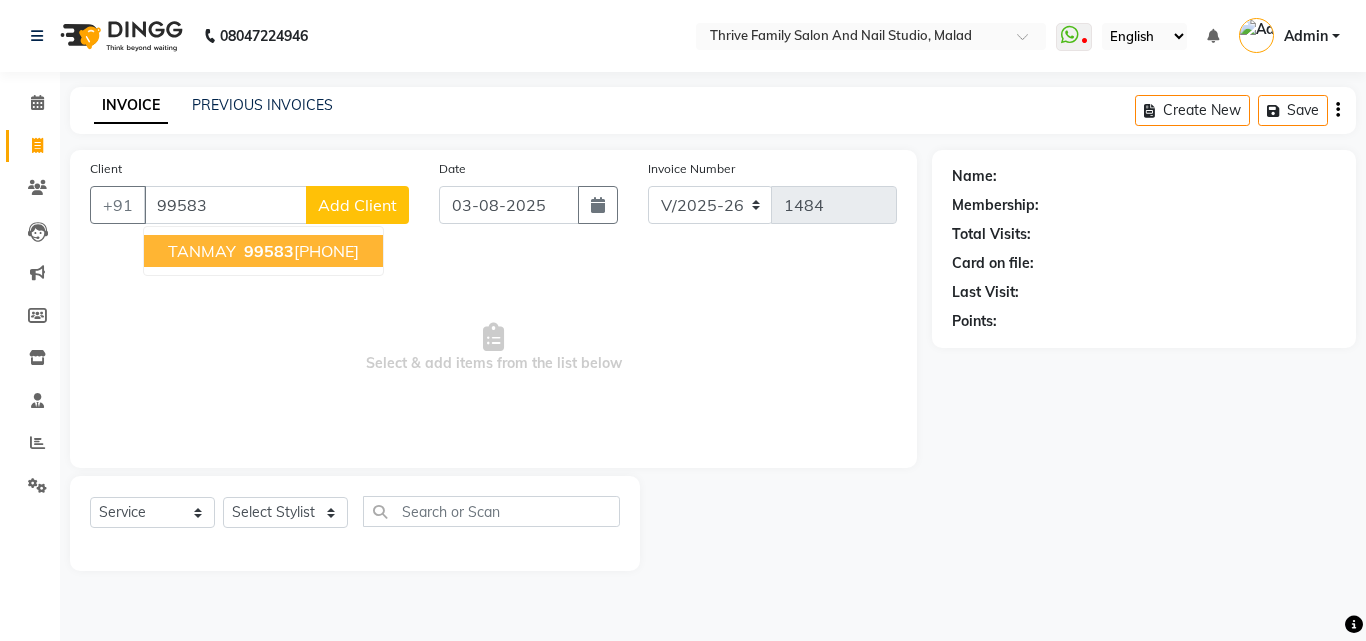 click on "[PHONE]" at bounding box center (299, 251) 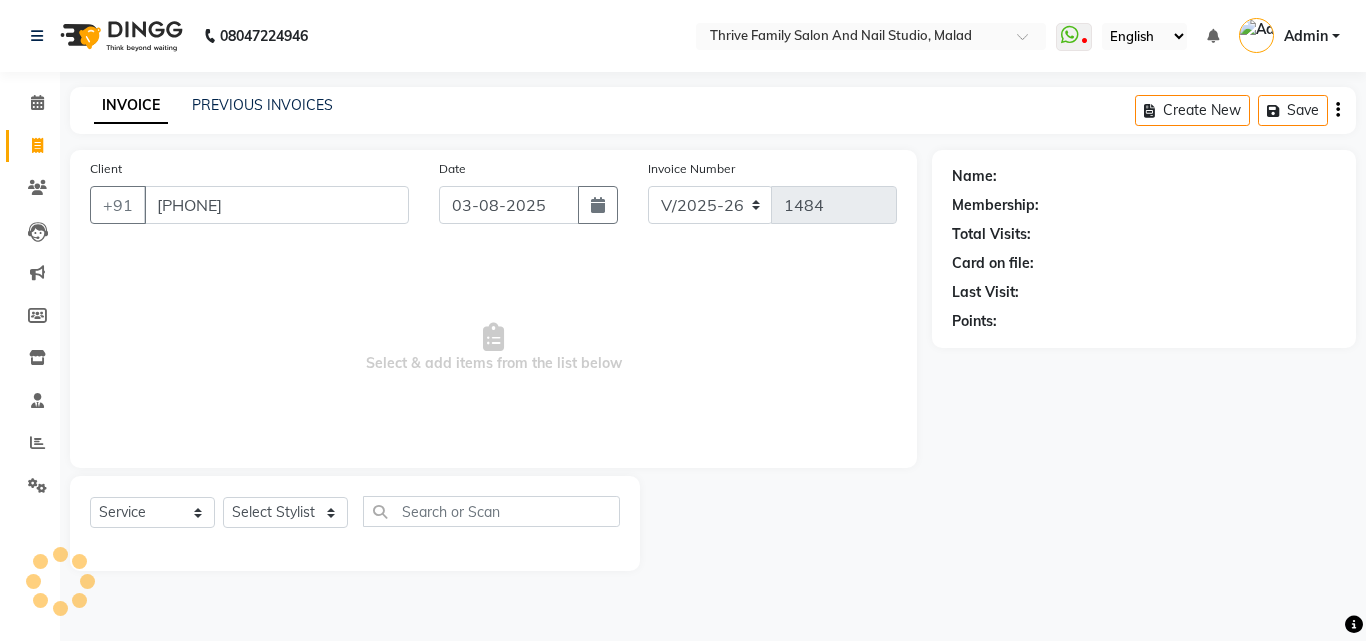type on "[PHONE]" 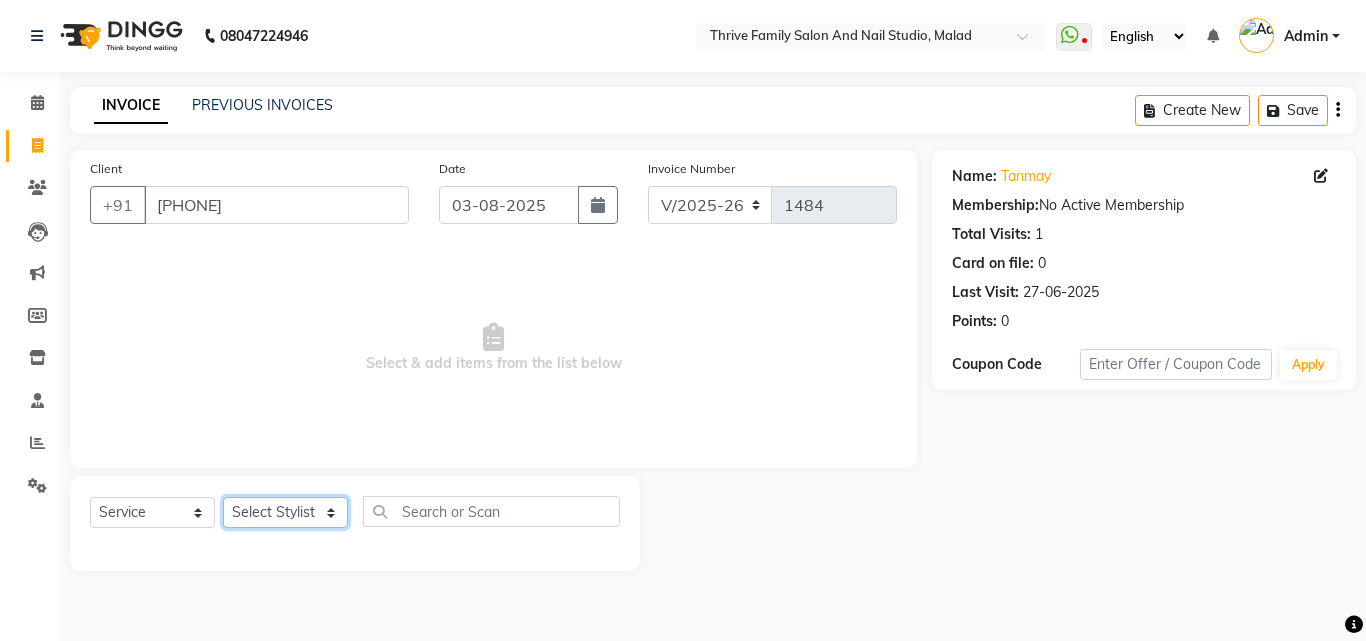 click on "Select Stylist [NAME] [NAME] [NAME] [NAME] [NAME] Manager [NAME] [NAME] [NAME] [NAME] [NAME] [NAME]" 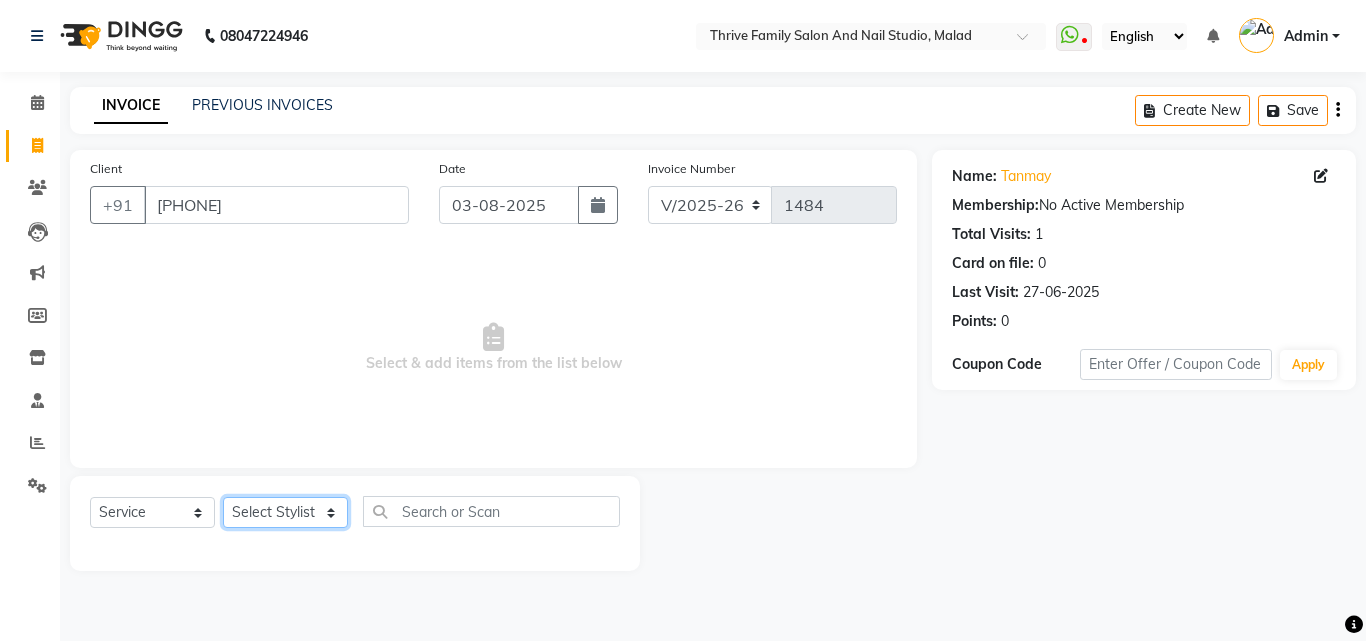 select on "[PHONE]" 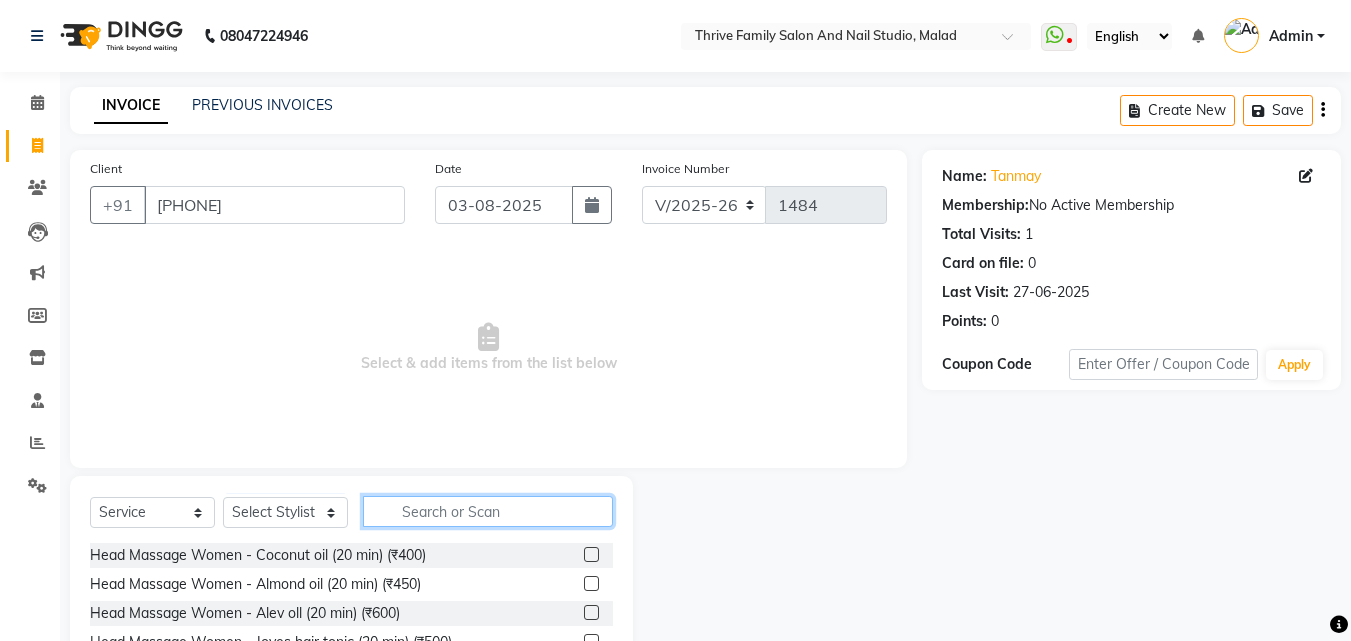 click 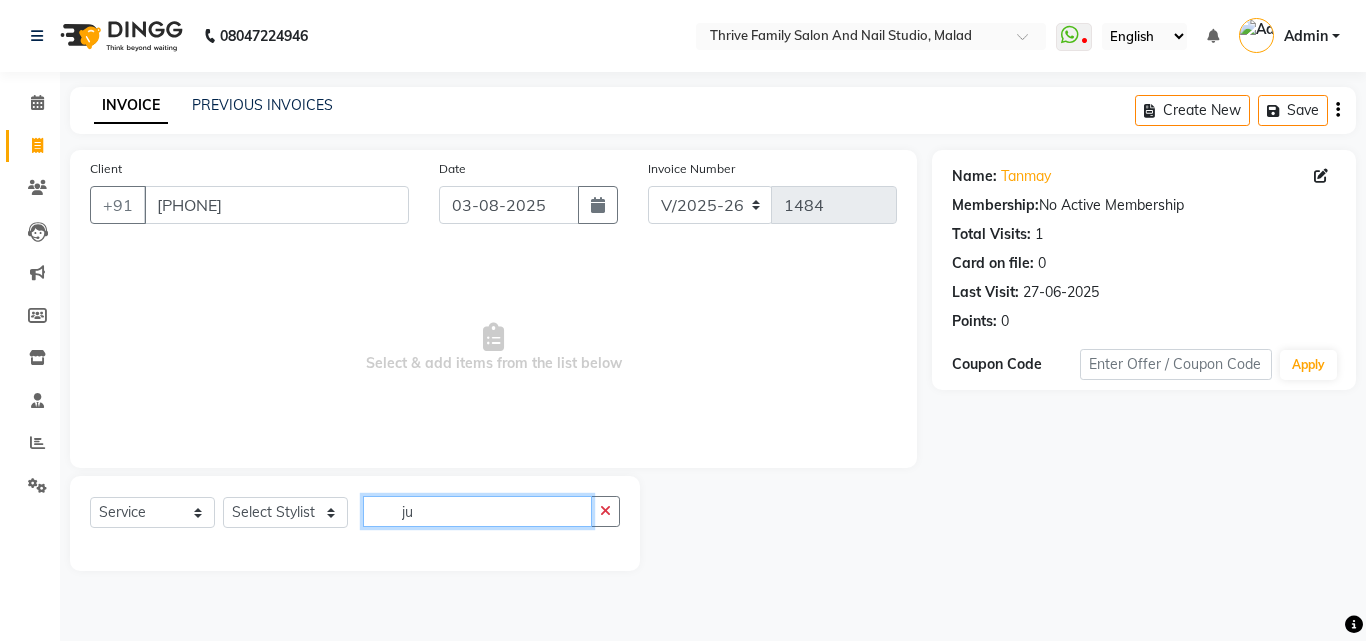 type on "j" 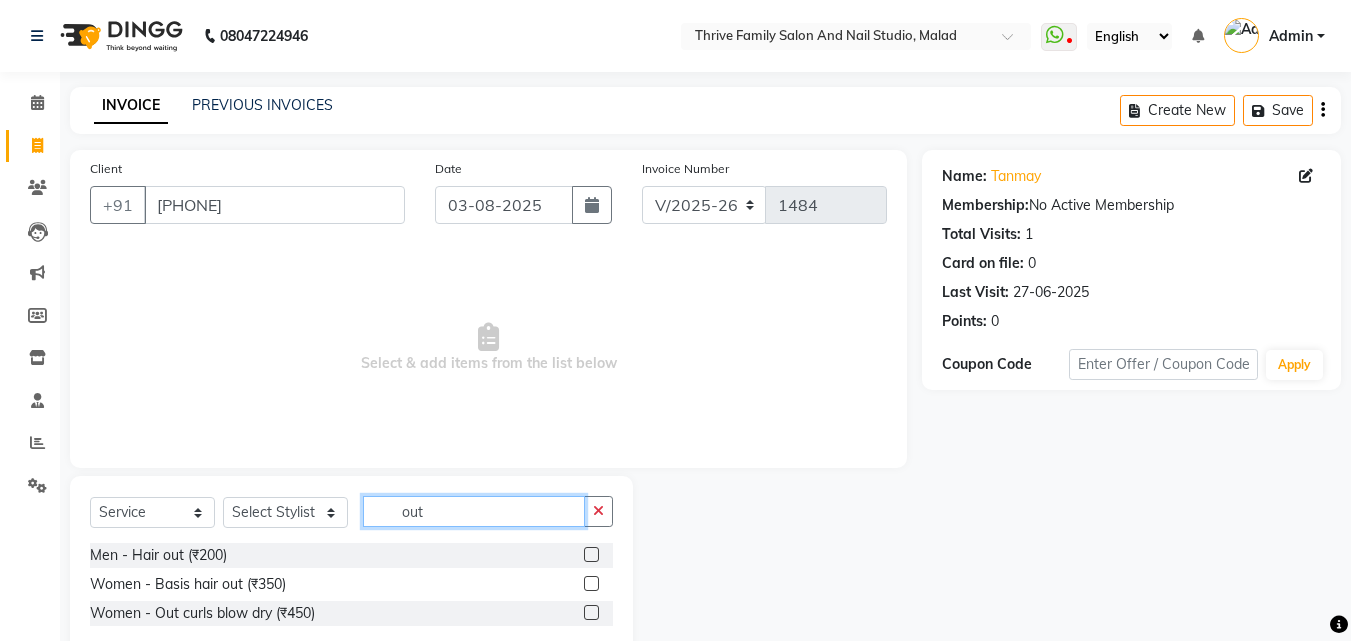type on "out" 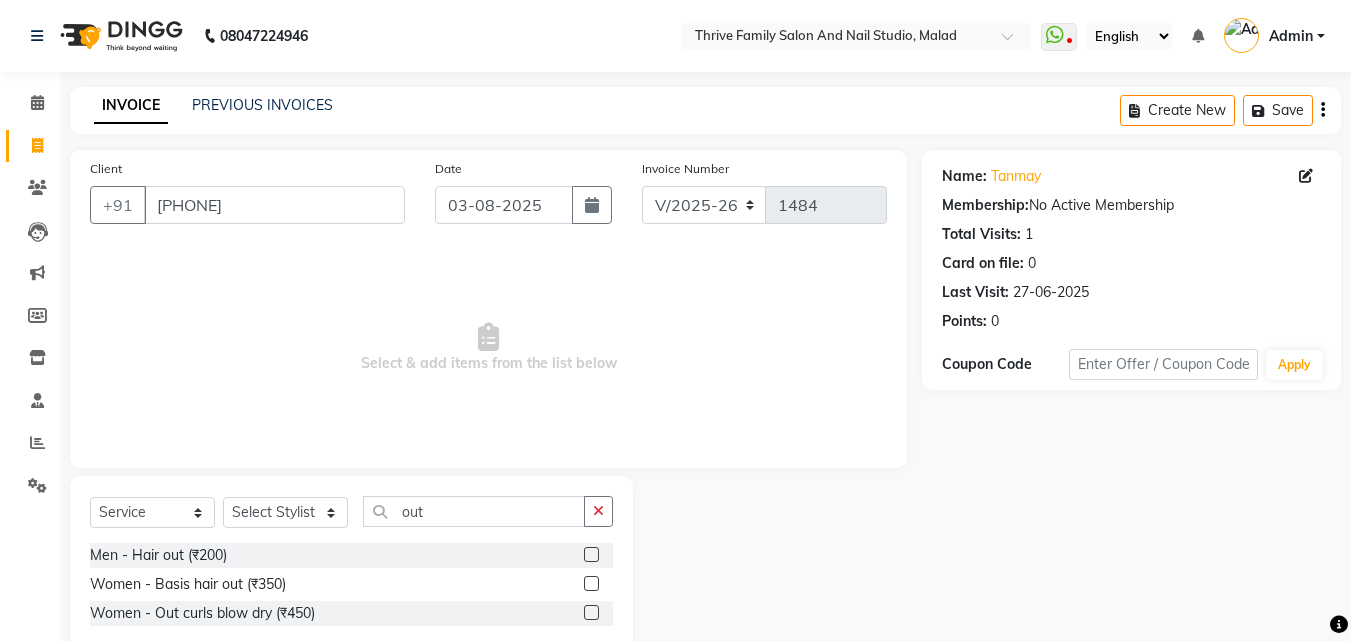 click 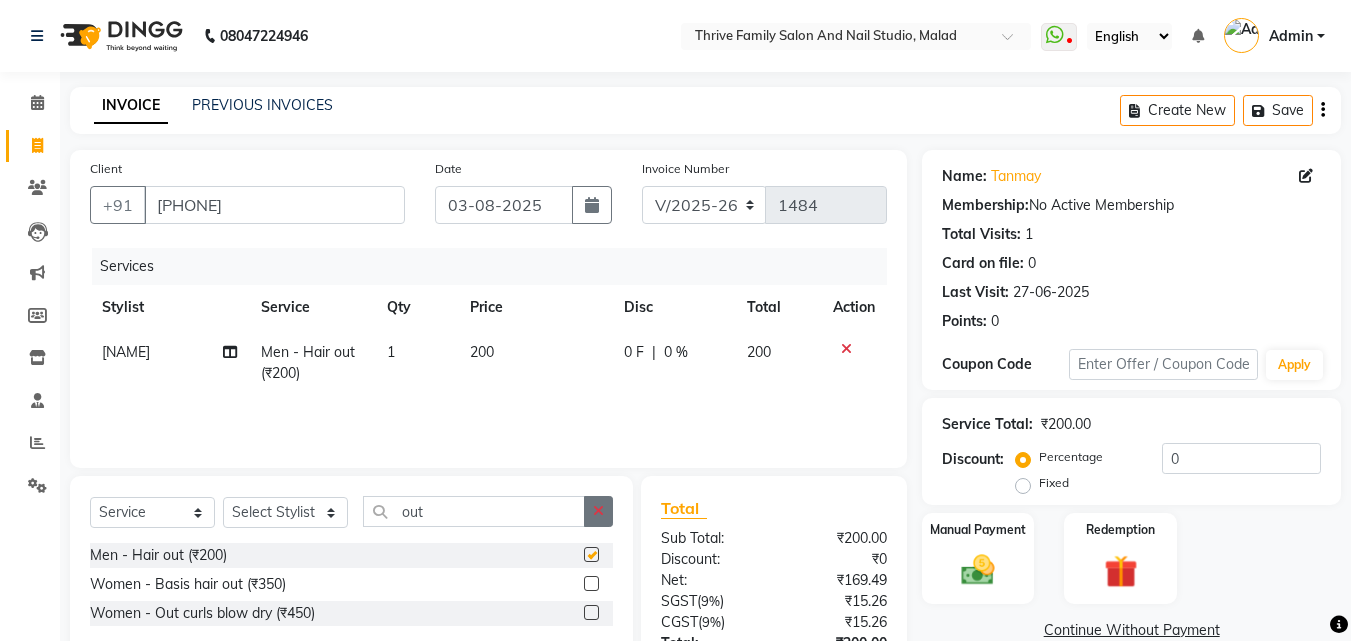 checkbox on "false" 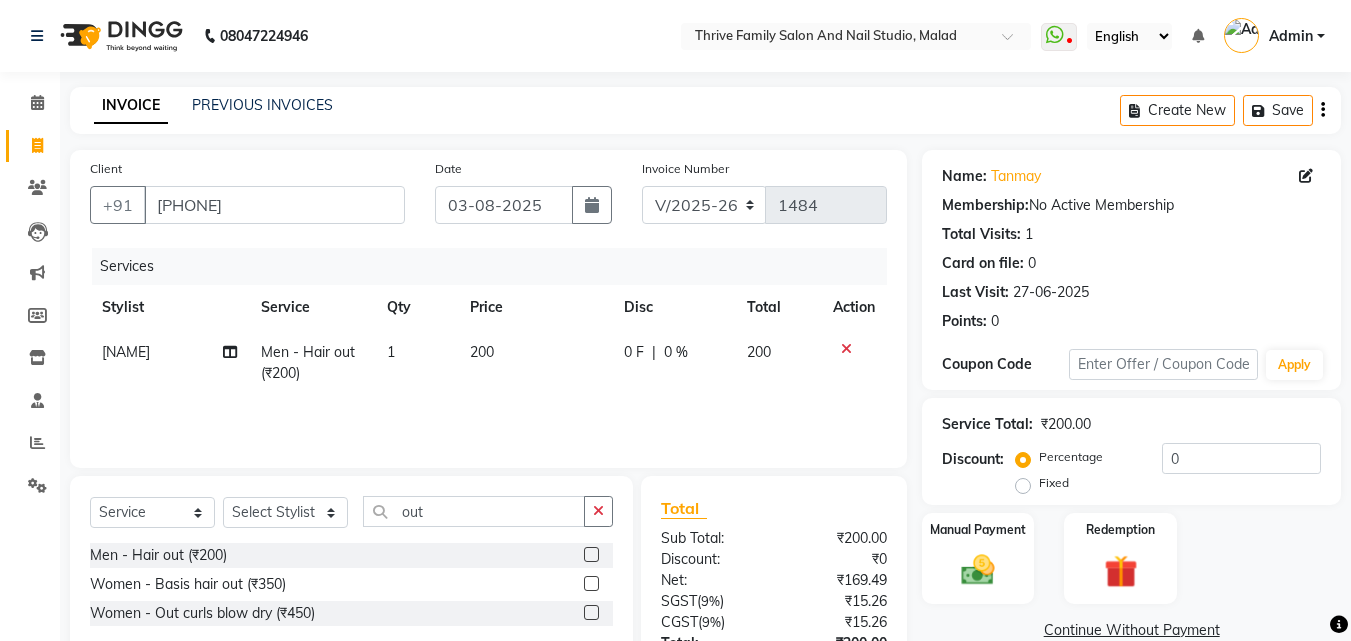 drag, startPoint x: 596, startPoint y: 511, endPoint x: 509, endPoint y: 509, distance: 87.02299 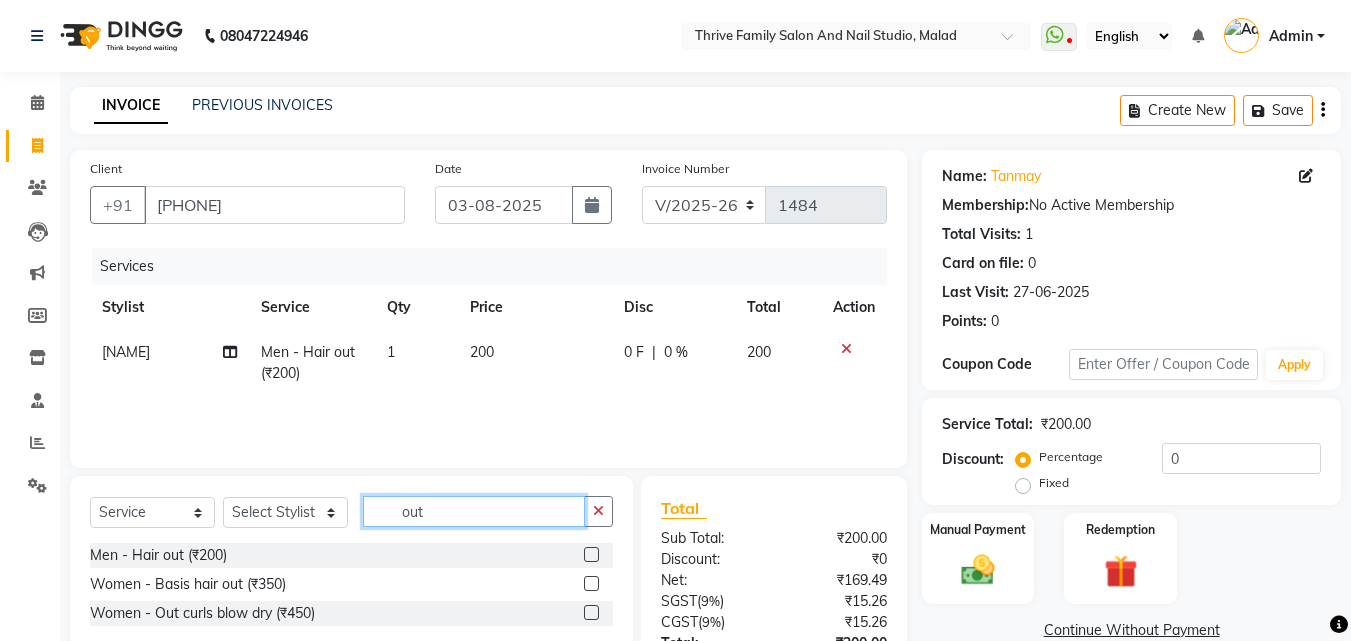 click on "out" 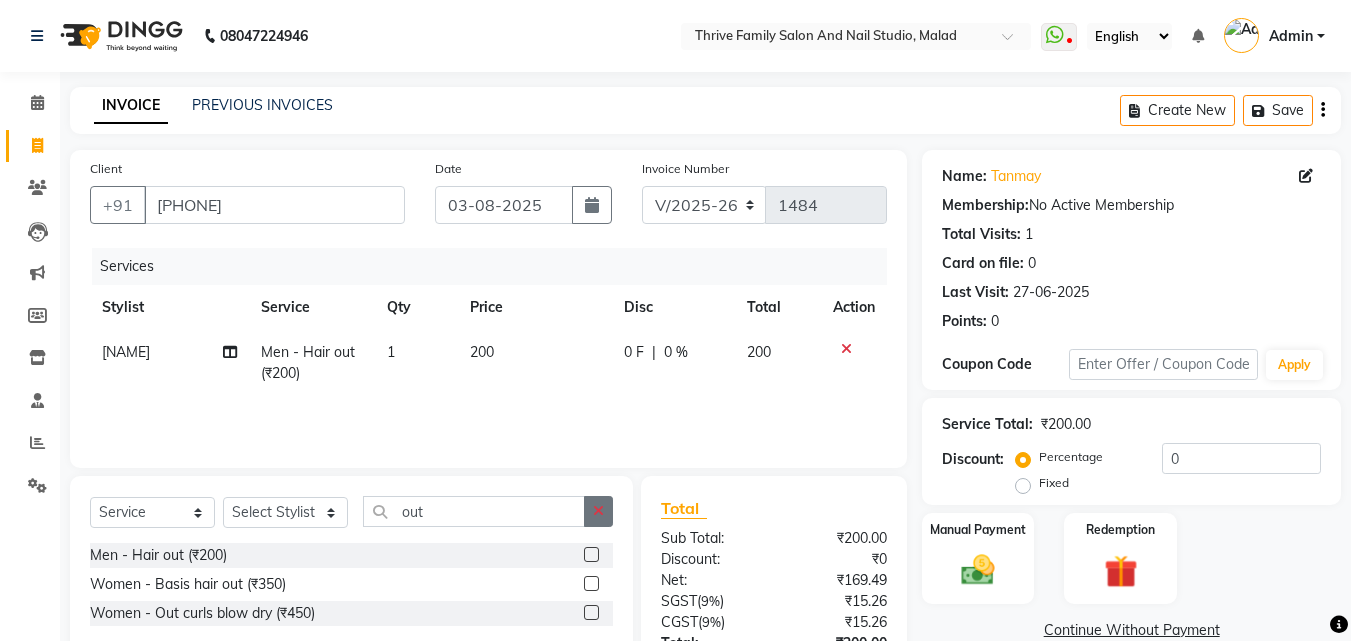 click 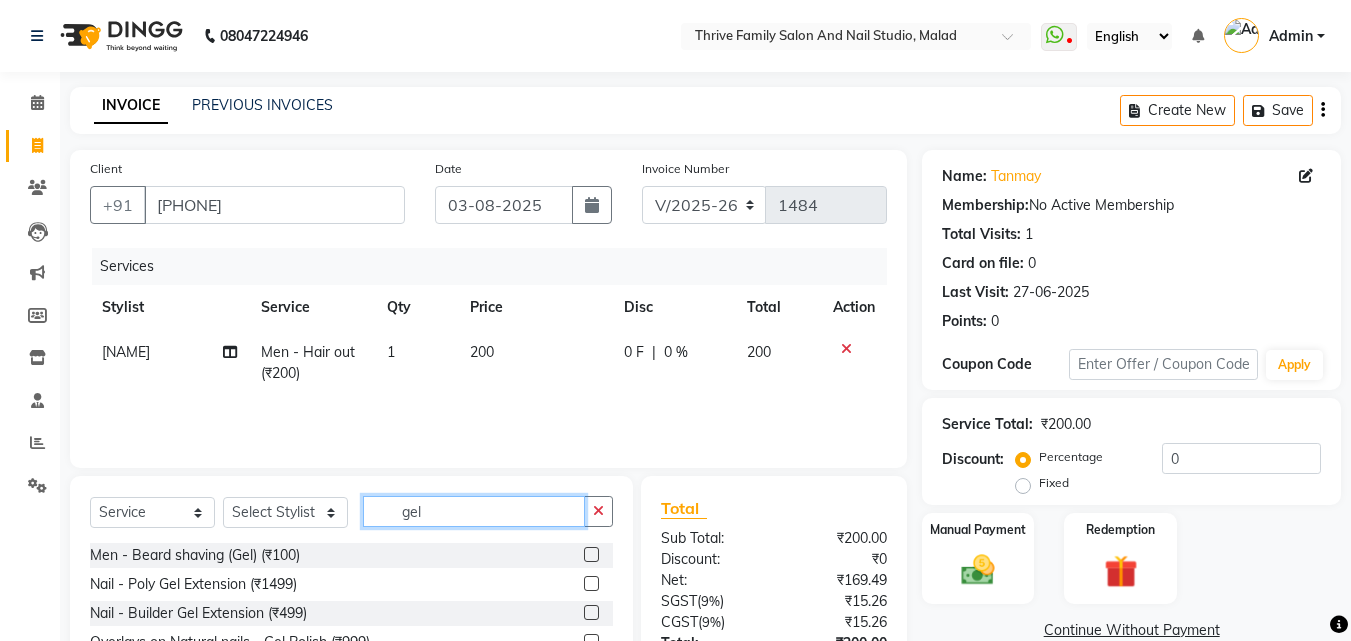 type on "gel" 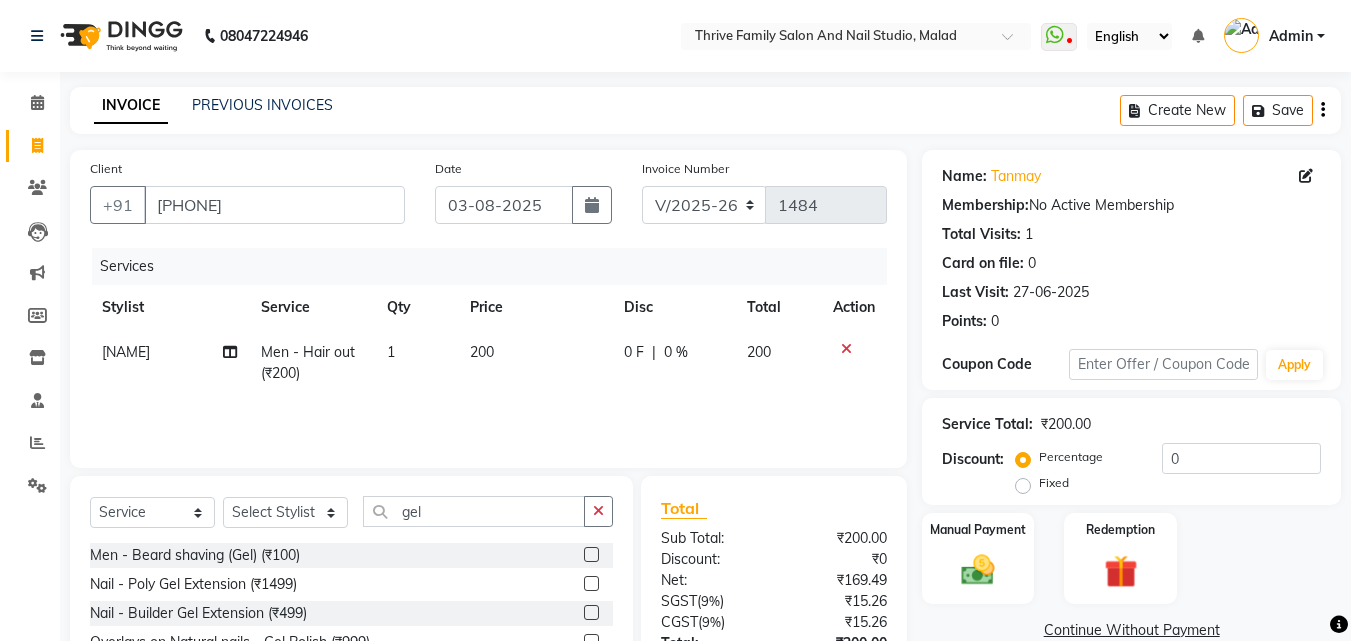 click 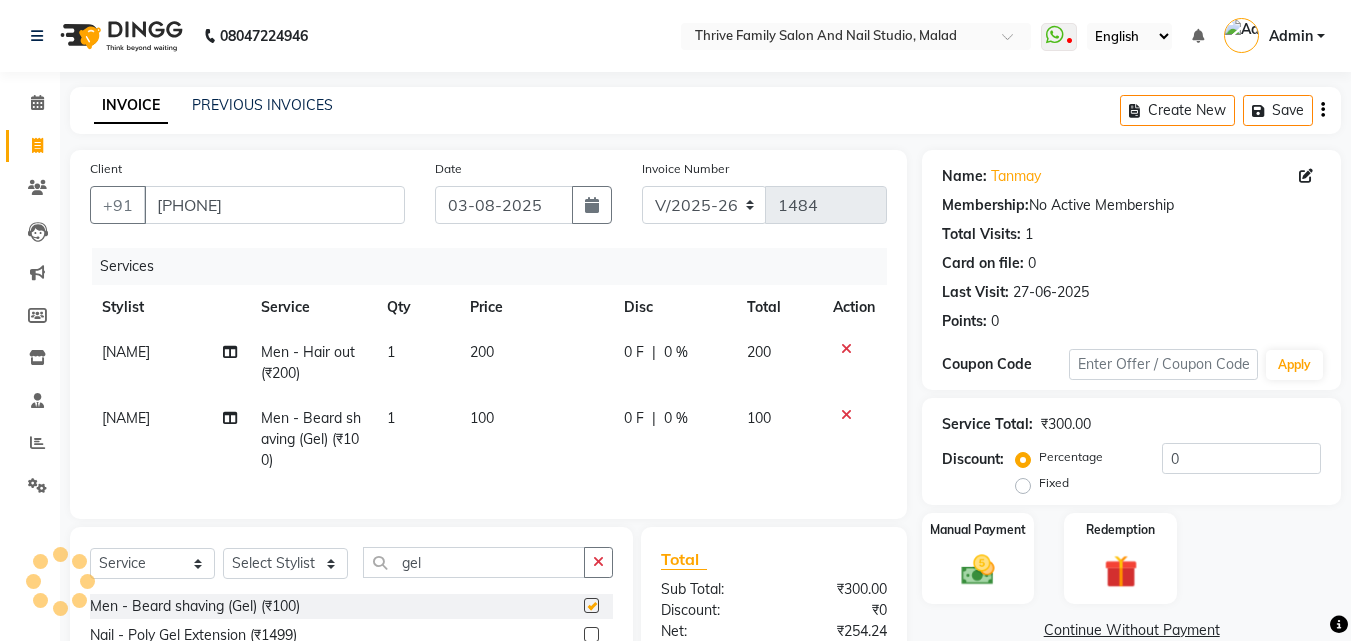 checkbox on "false" 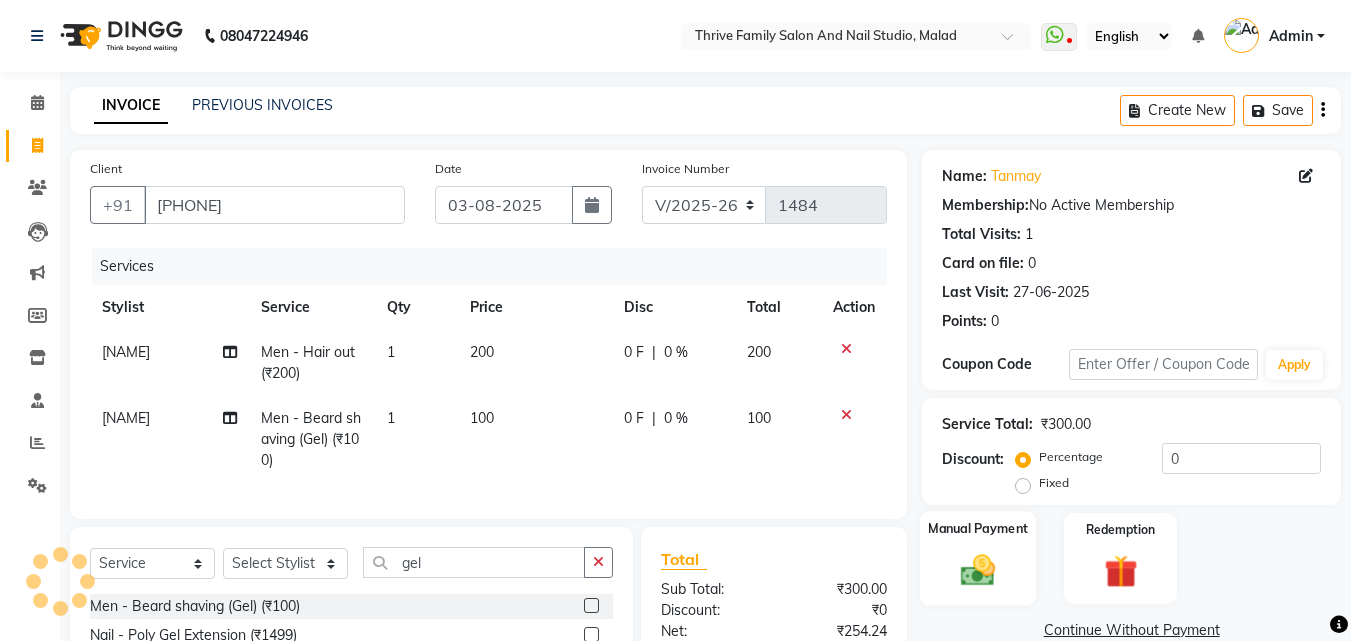 click on "Manual Payment" 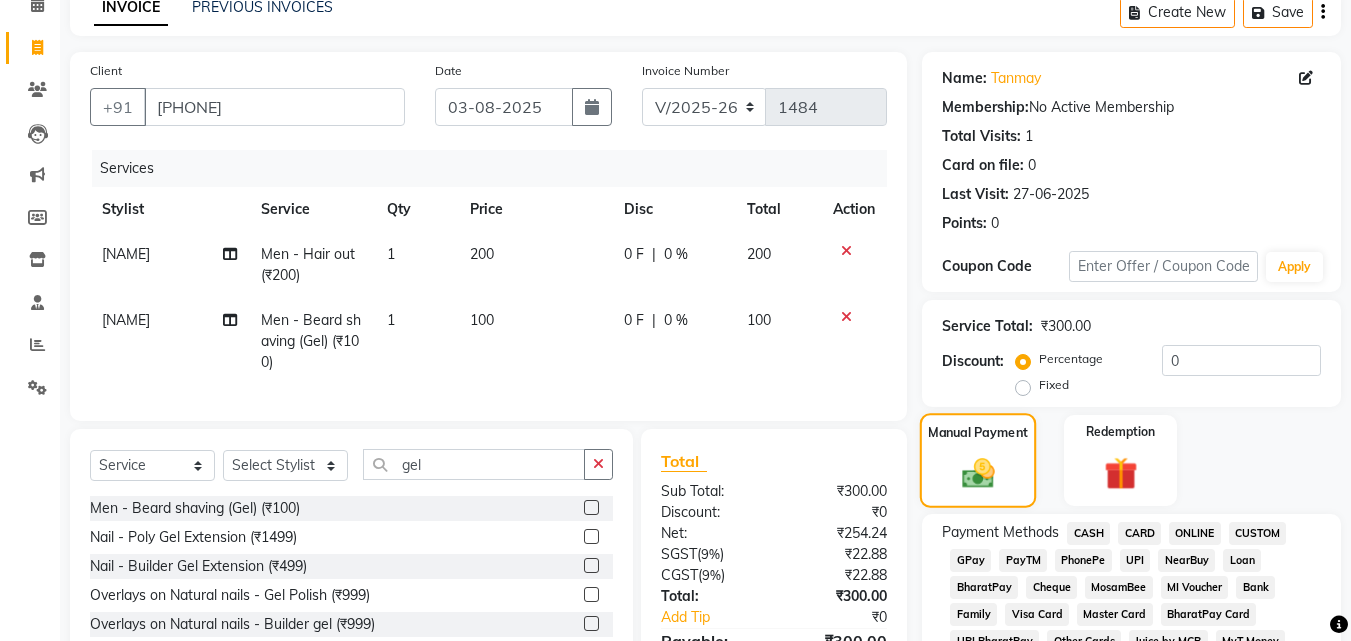 scroll, scrollTop: 99, scrollLeft: 0, axis: vertical 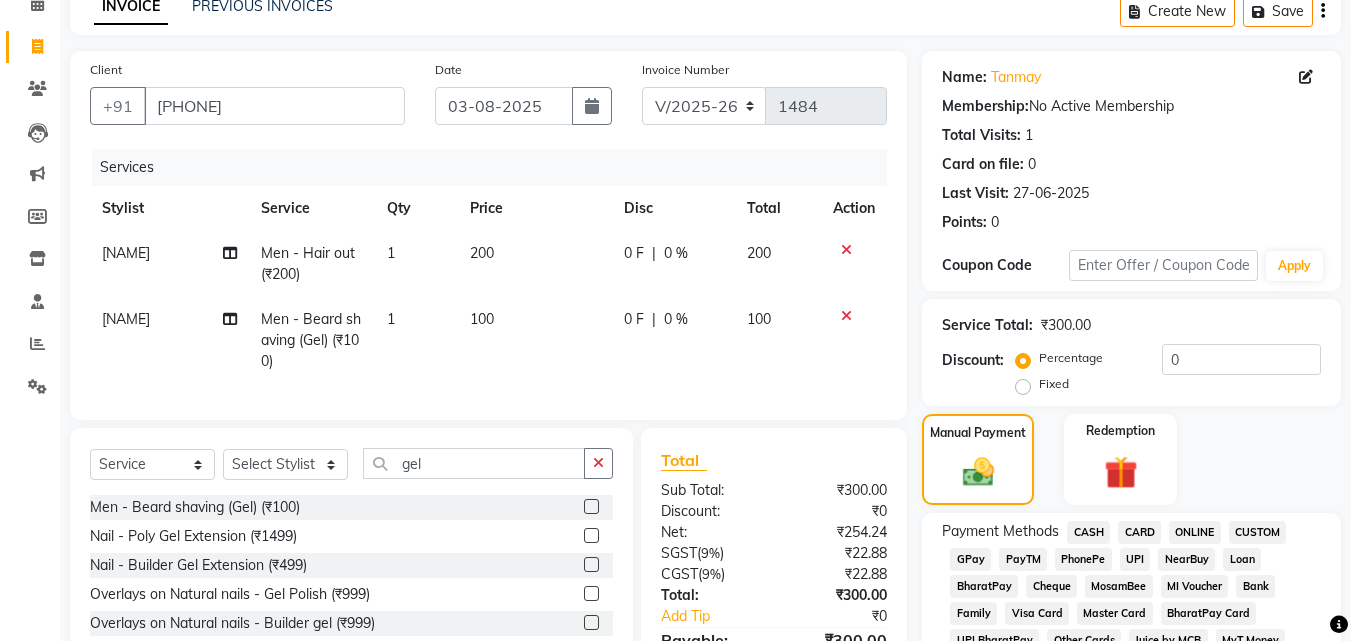 click on "GPay" 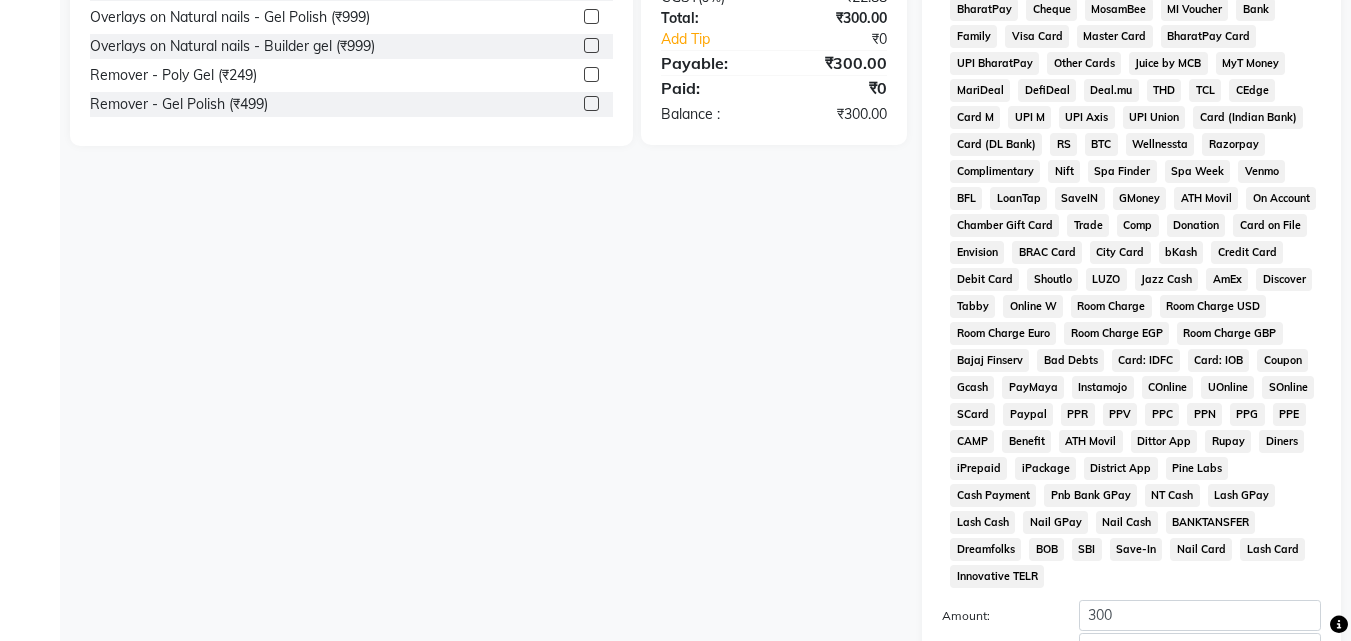 scroll, scrollTop: 861, scrollLeft: 0, axis: vertical 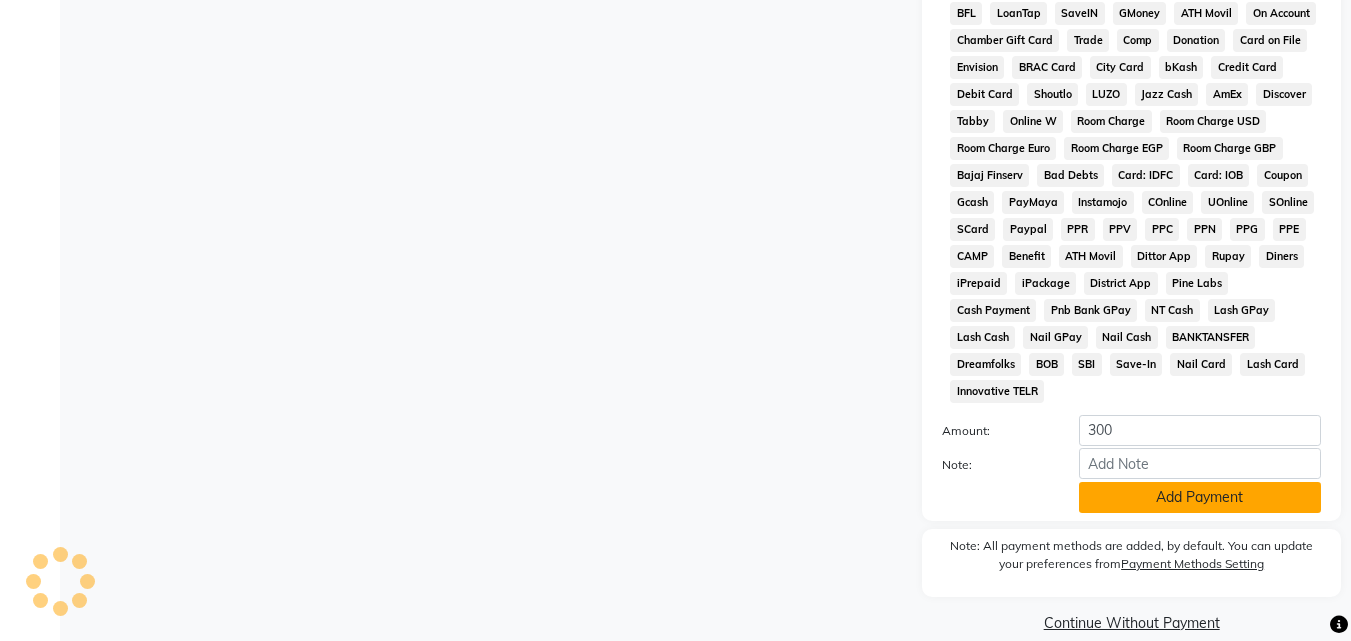 click on "Add Payment" 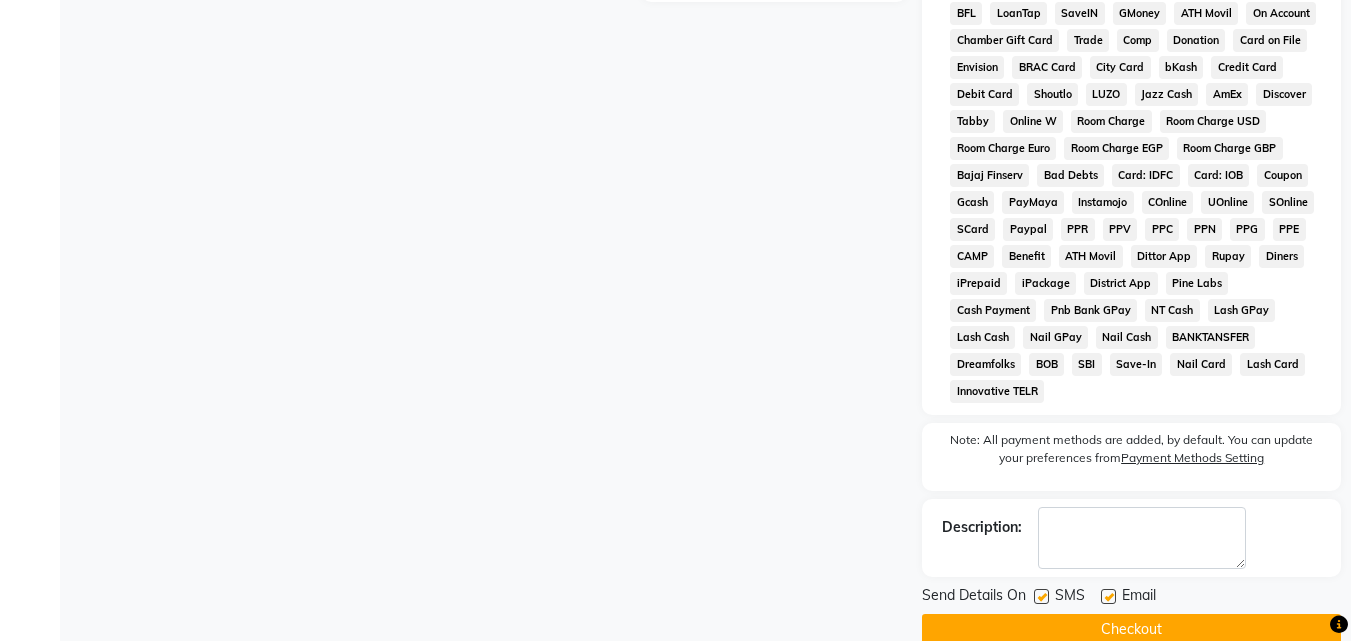 click on "Checkout" 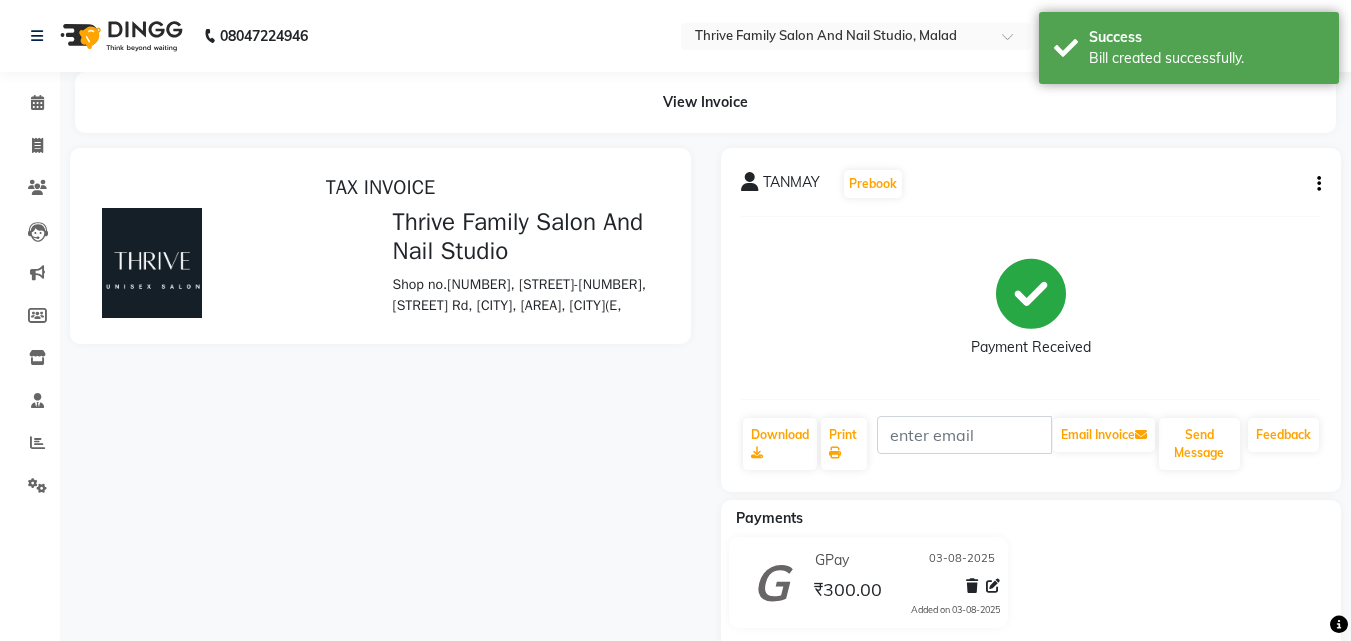 scroll, scrollTop: 0, scrollLeft: 0, axis: both 